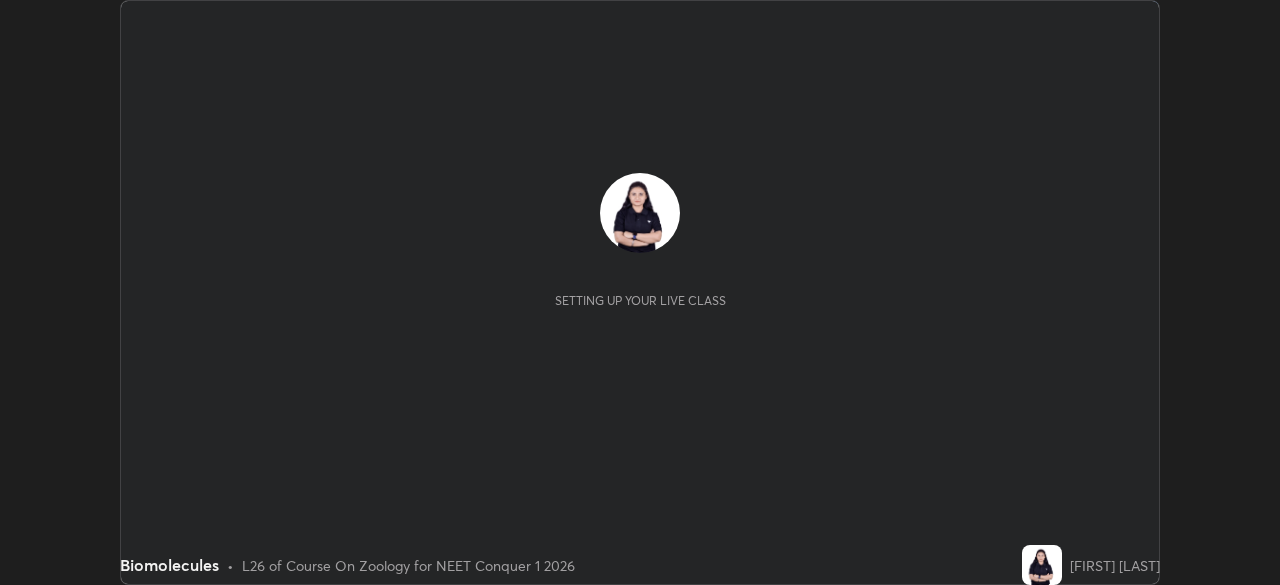 scroll, scrollTop: 0, scrollLeft: 0, axis: both 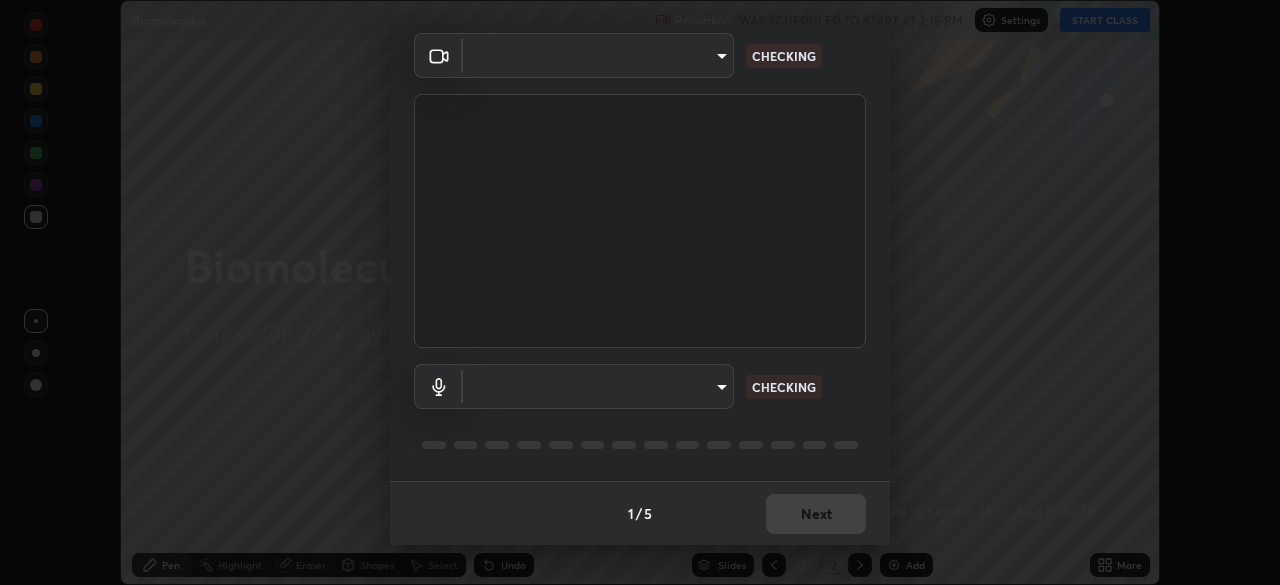 type on "ed5728659d4a2628327284da790eb6393f1623e3a82d583cb44db94038f4ead1" 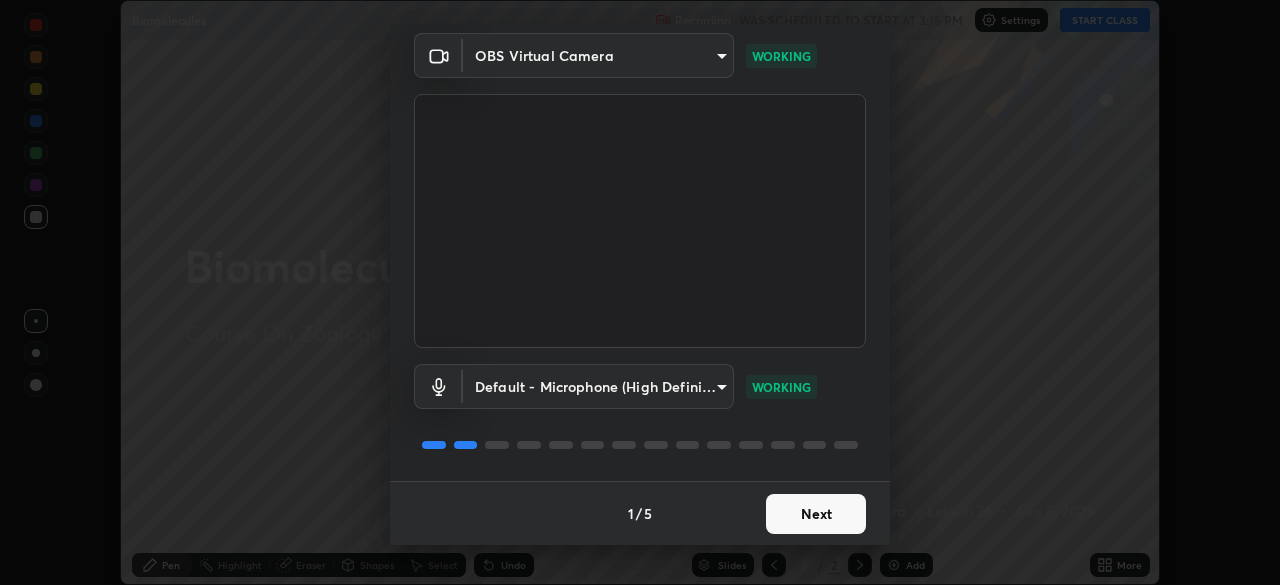click on "Next" at bounding box center [816, 514] 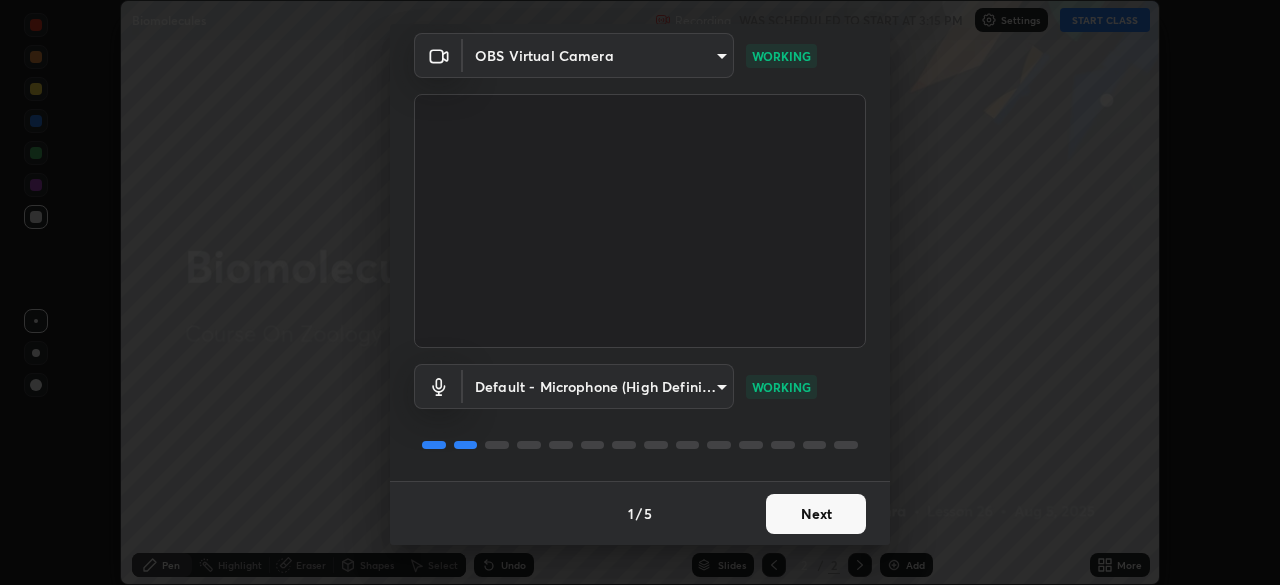 scroll, scrollTop: 0, scrollLeft: 0, axis: both 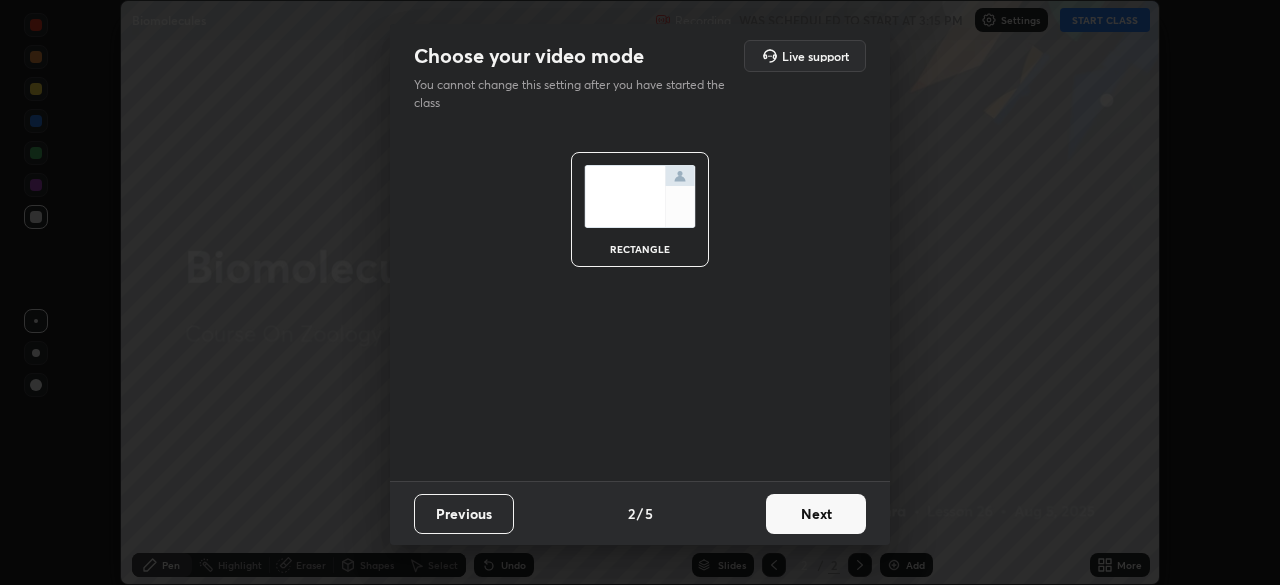 click on "Next" at bounding box center (816, 514) 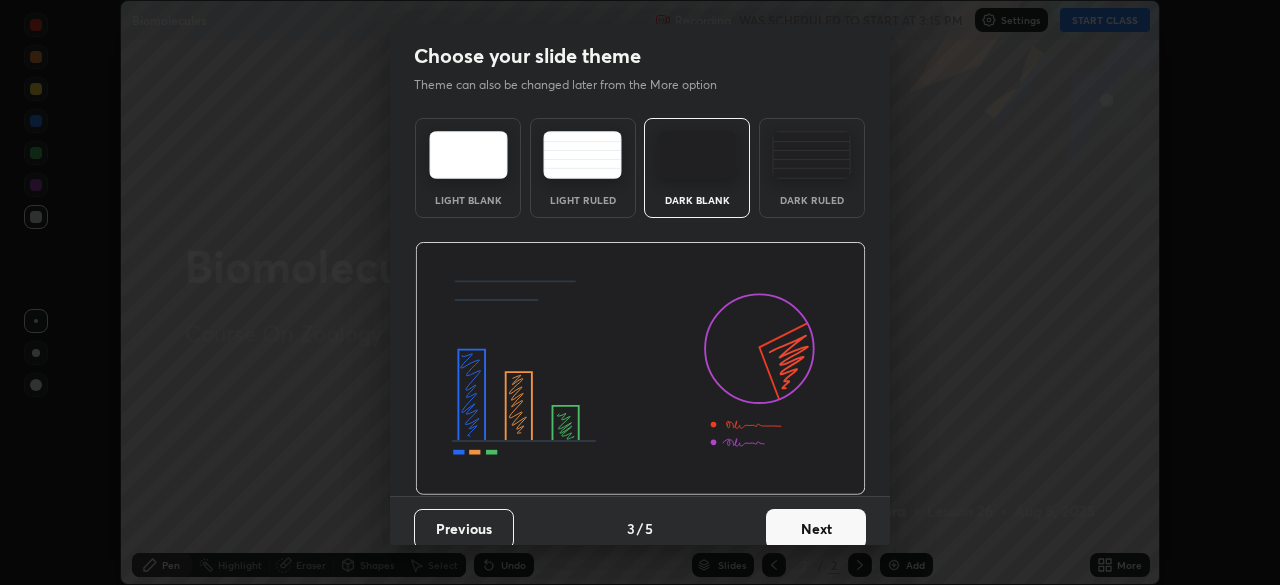 click on "Next" at bounding box center [816, 529] 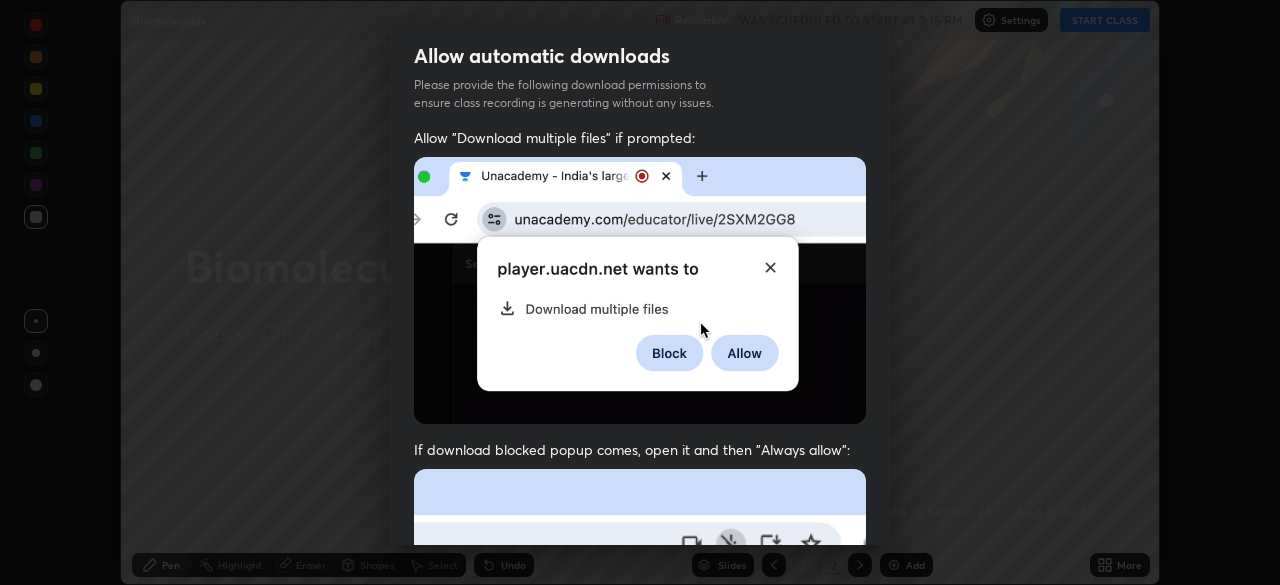 click at bounding box center (640, 687) 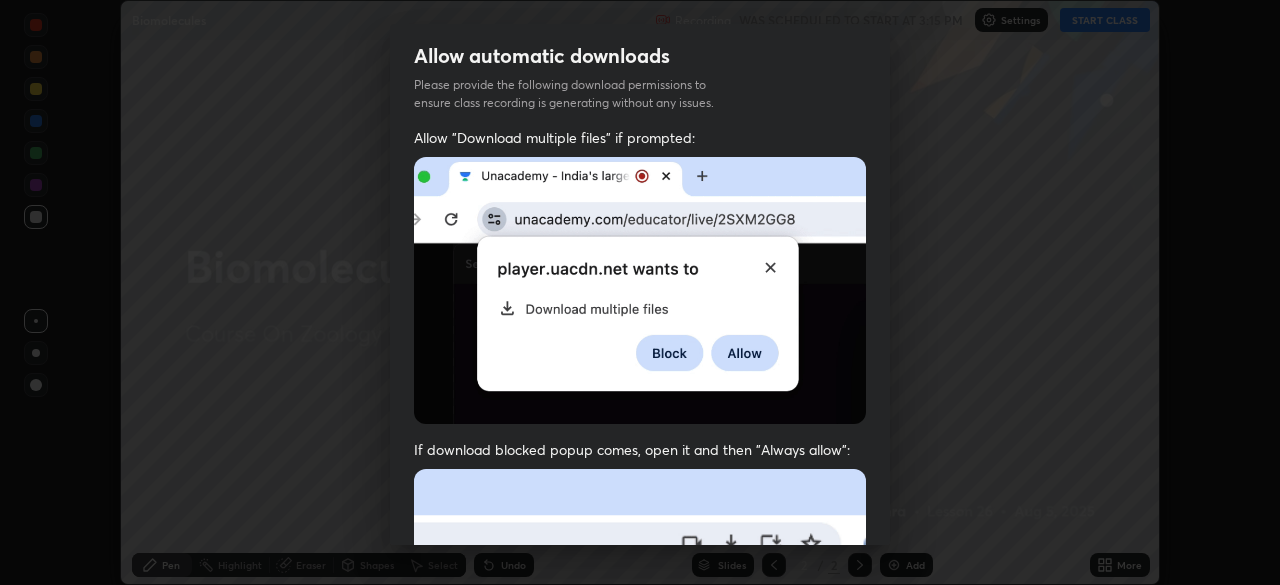 click at bounding box center [640, 687] 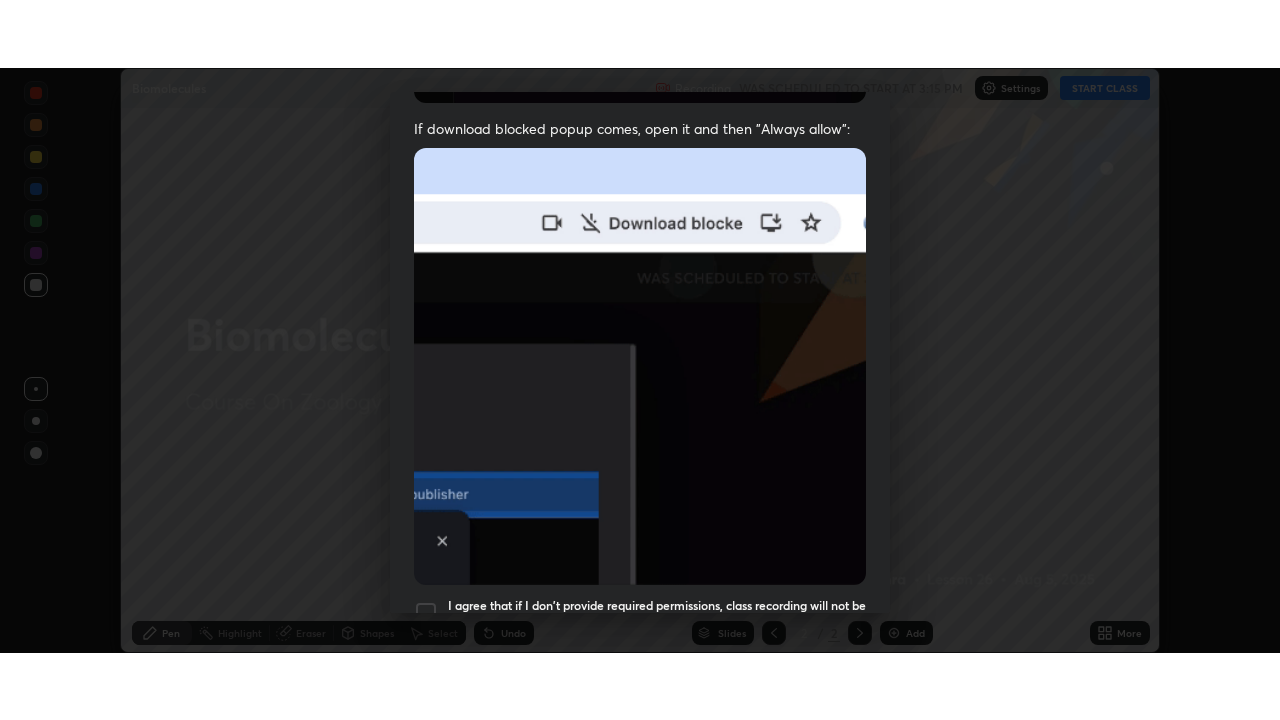 scroll, scrollTop: 479, scrollLeft: 0, axis: vertical 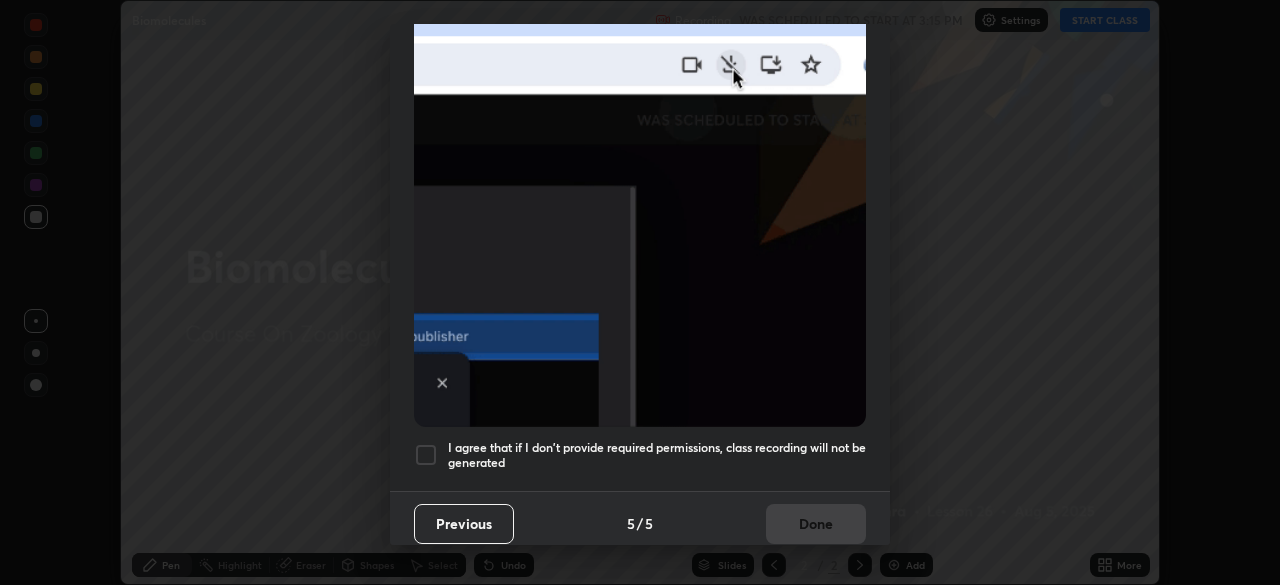 click on "I agree that if I don't provide required permissions, class recording will not be generated" at bounding box center [657, 455] 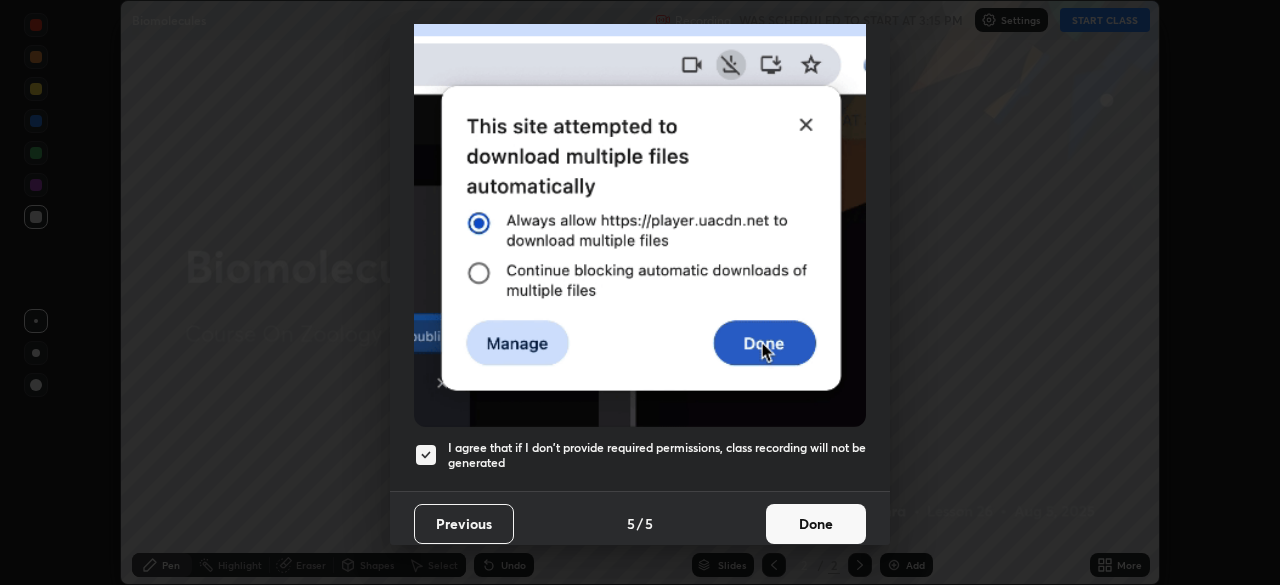 click on "Done" at bounding box center (816, 524) 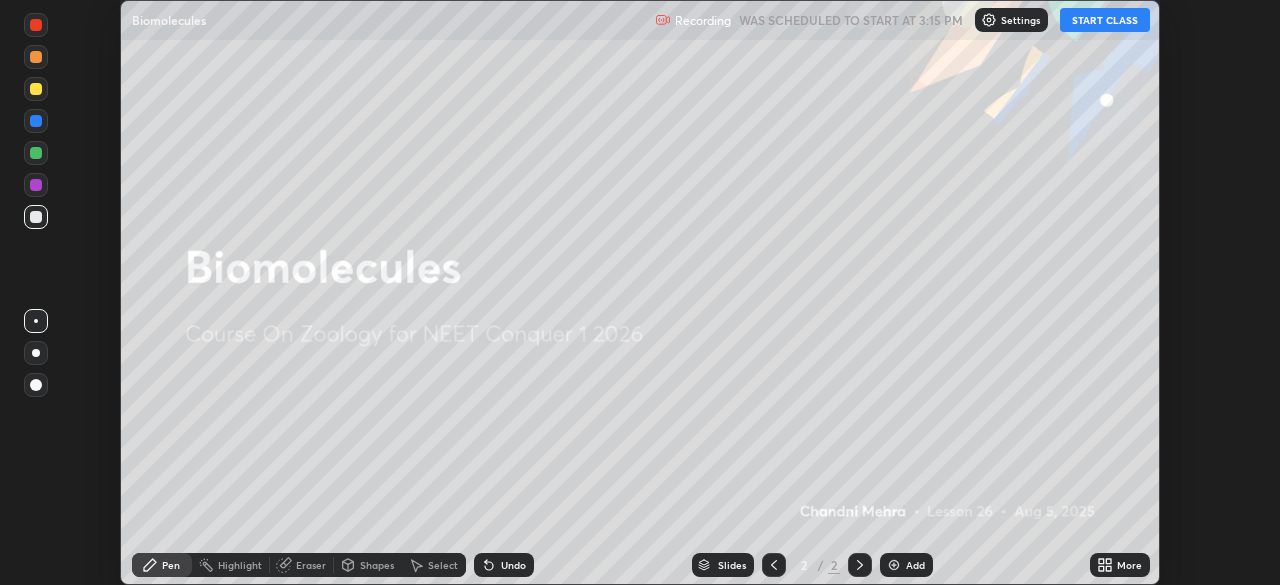 click on "START CLASS" at bounding box center (1105, 20) 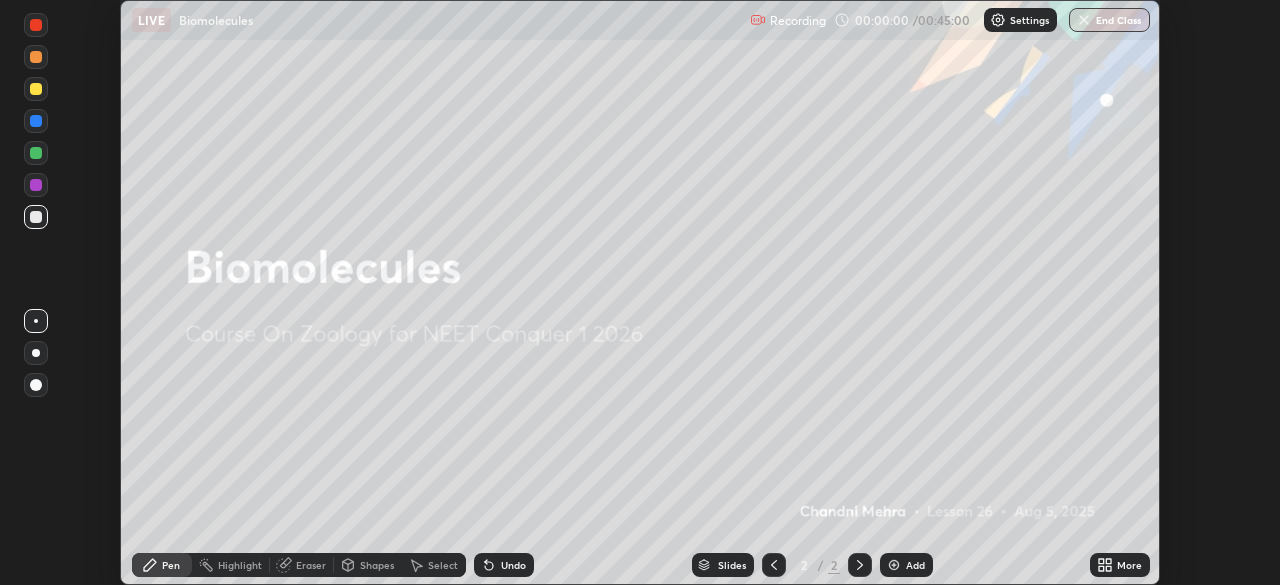 click on "More" at bounding box center (1120, 565) 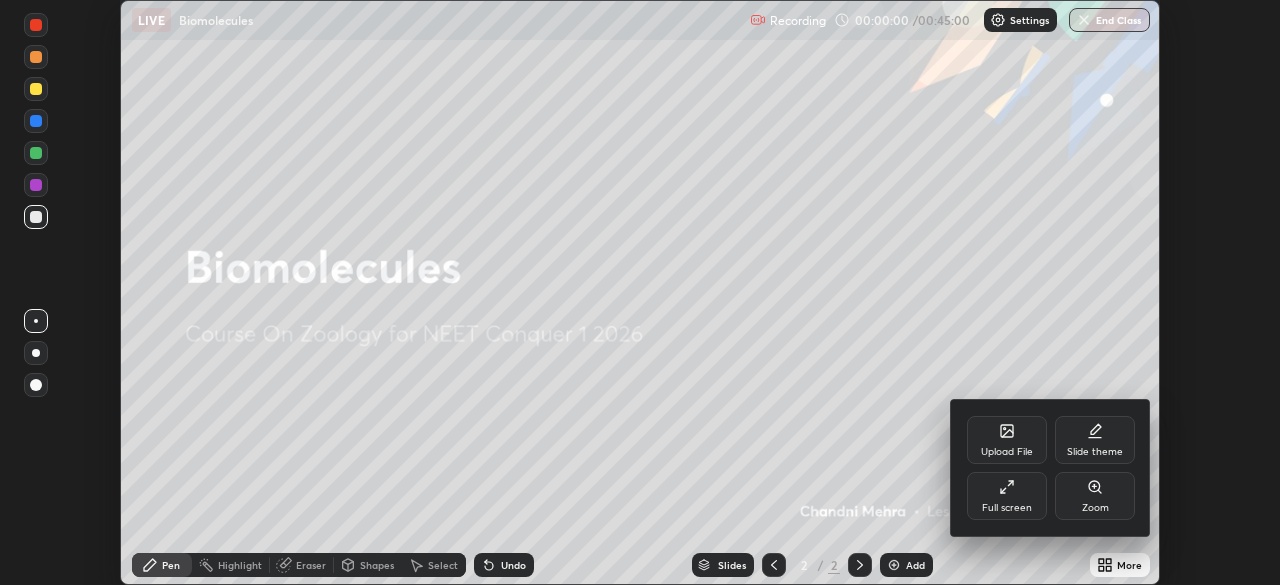 click on "Full screen" at bounding box center (1007, 508) 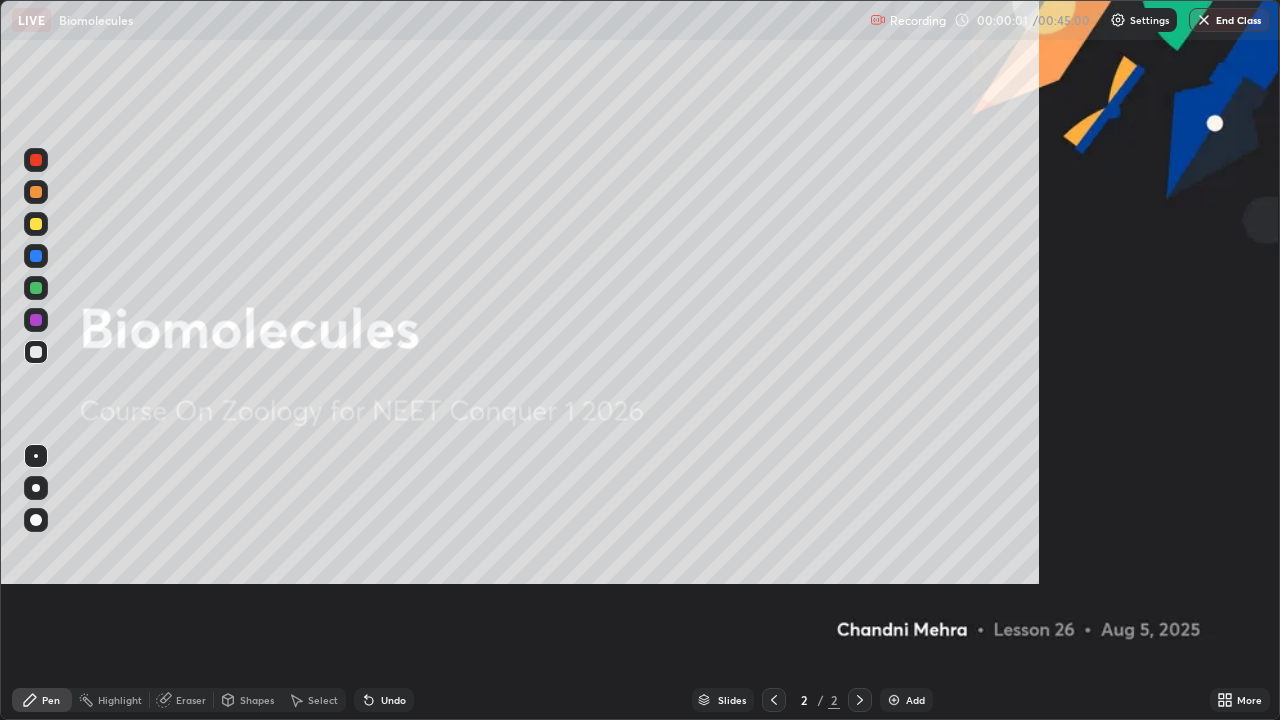 scroll, scrollTop: 99280, scrollLeft: 98720, axis: both 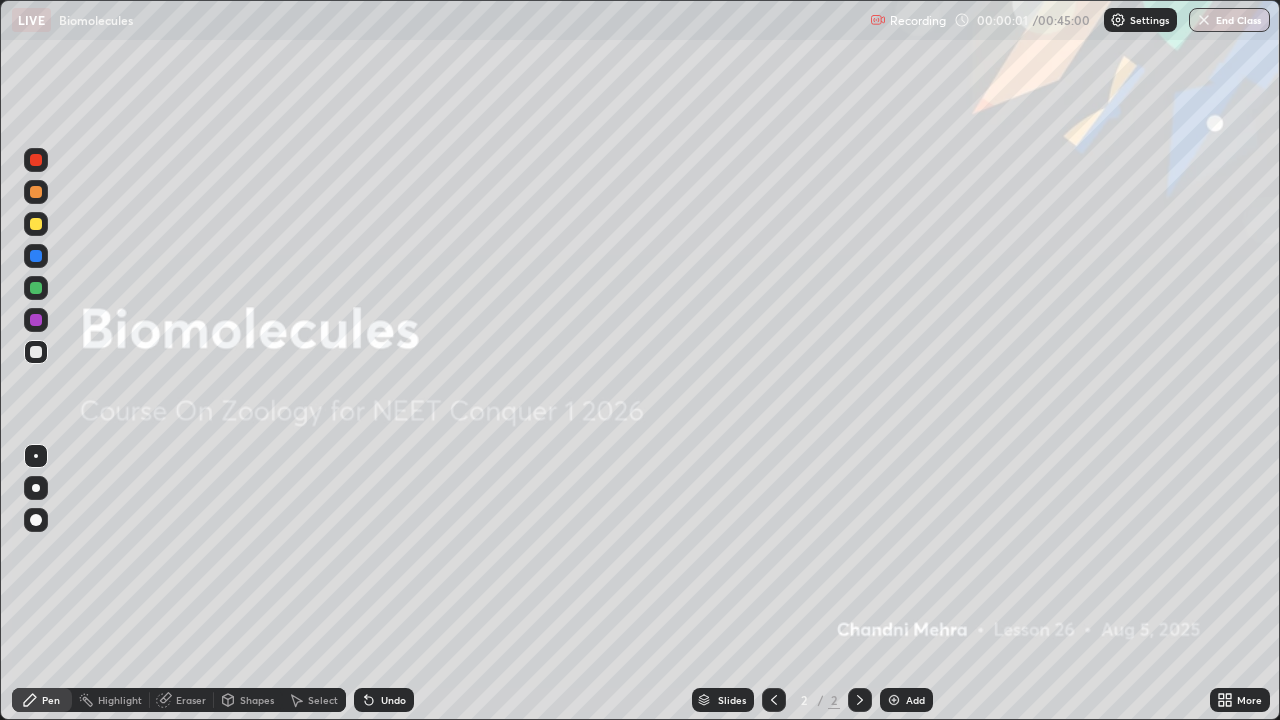 click on "Add" at bounding box center (915, 700) 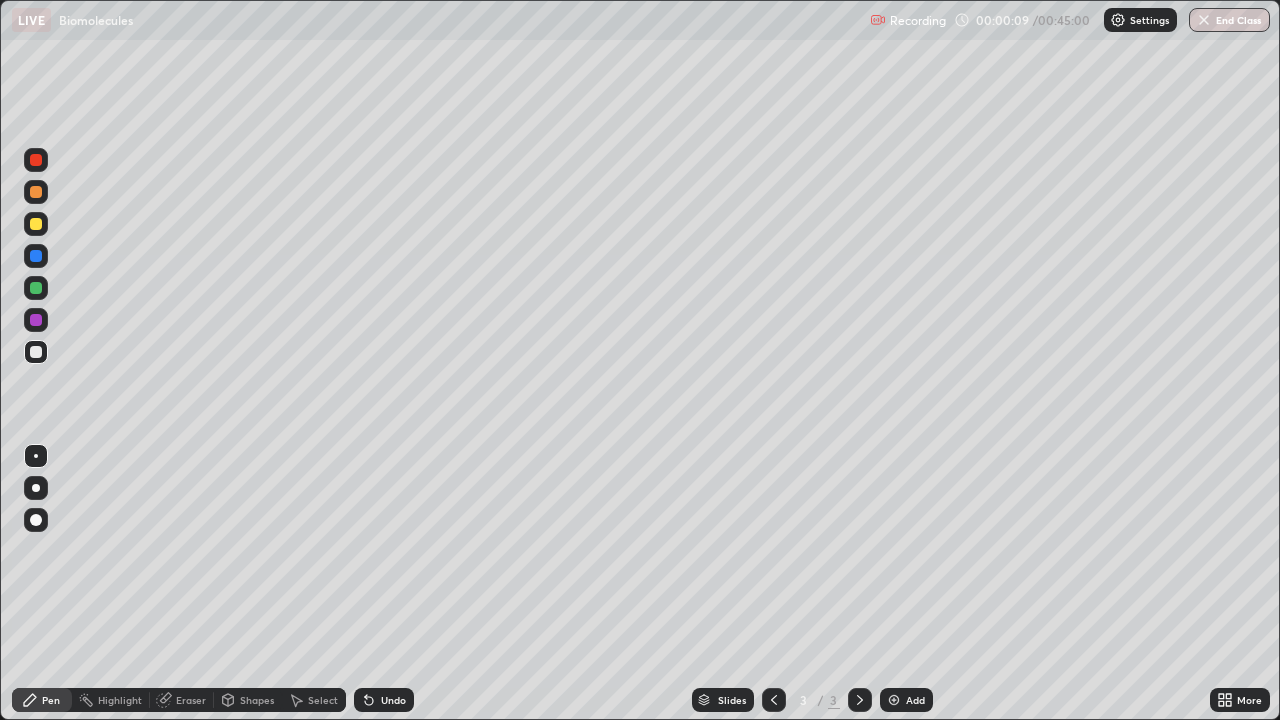 click at bounding box center [36, 488] 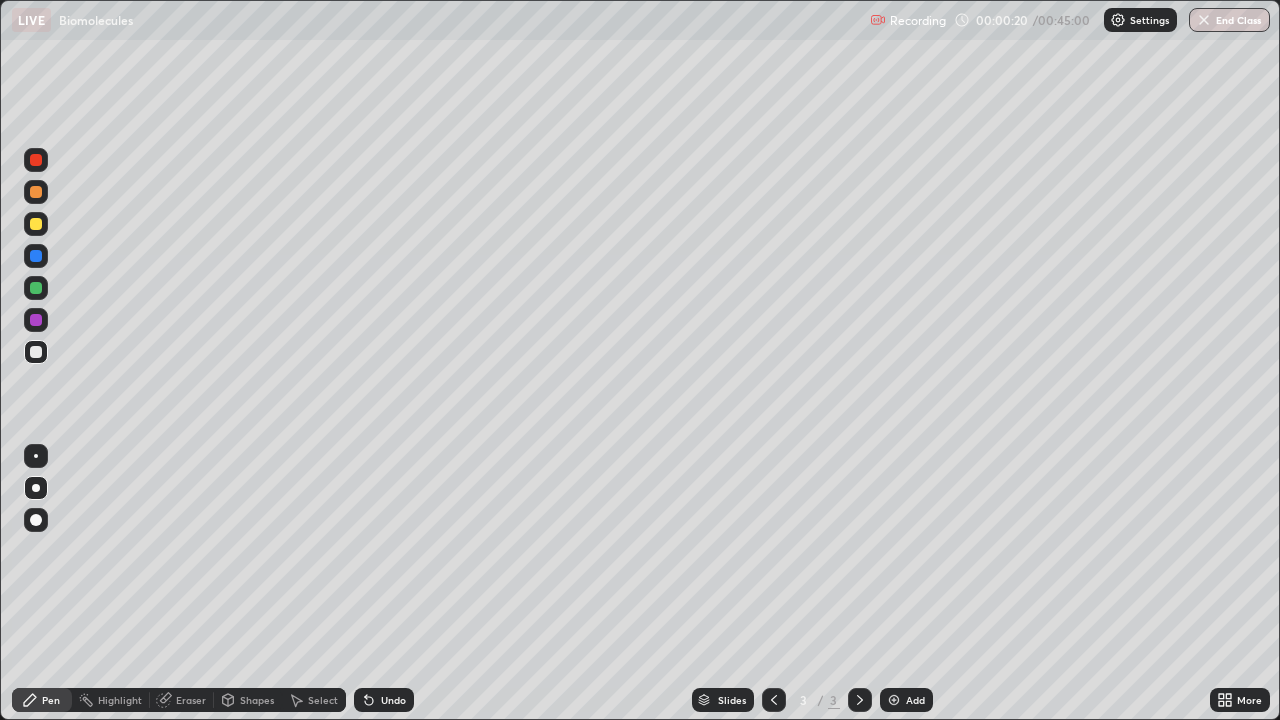 click at bounding box center (36, 224) 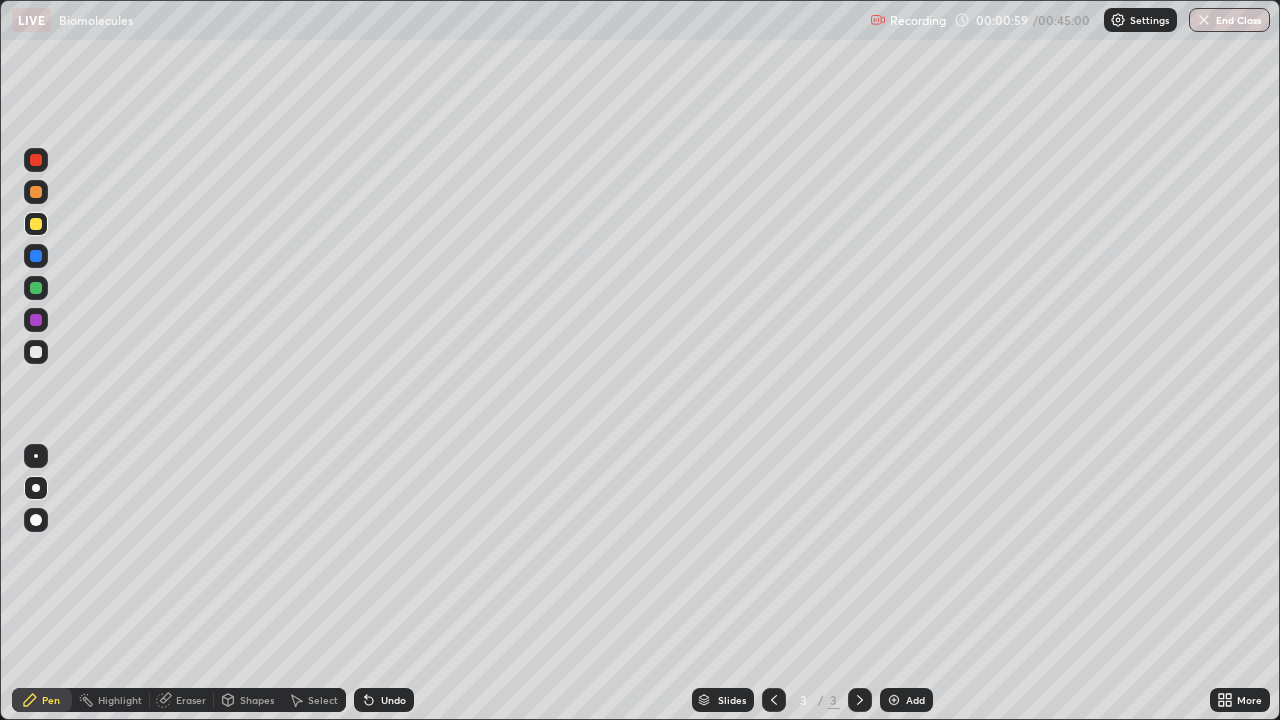 click at bounding box center [36, 352] 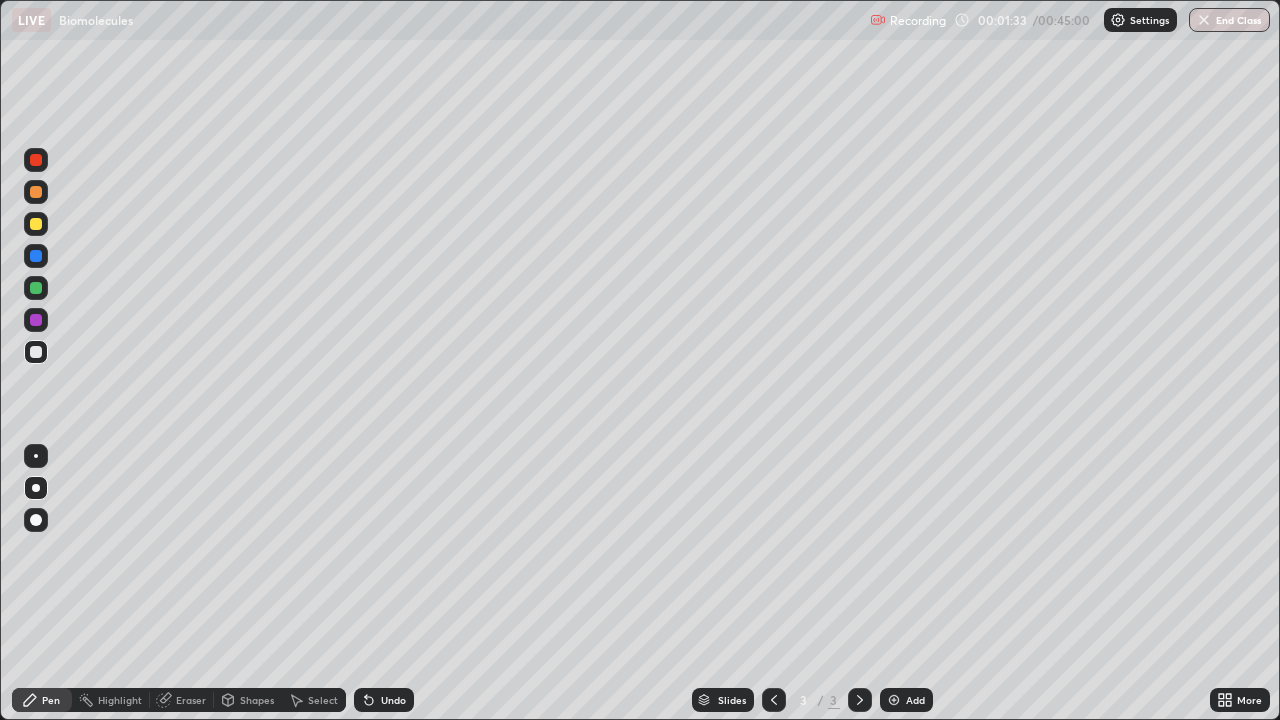 click at bounding box center [36, 224] 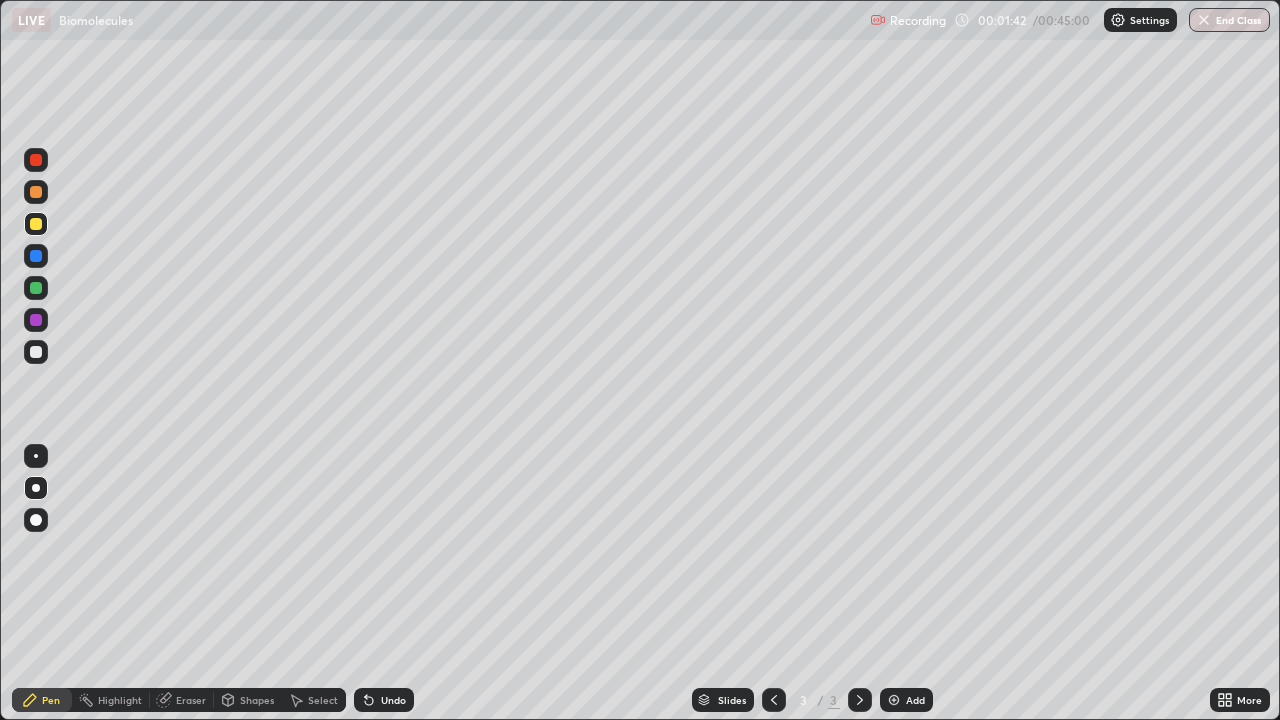 click at bounding box center (36, 352) 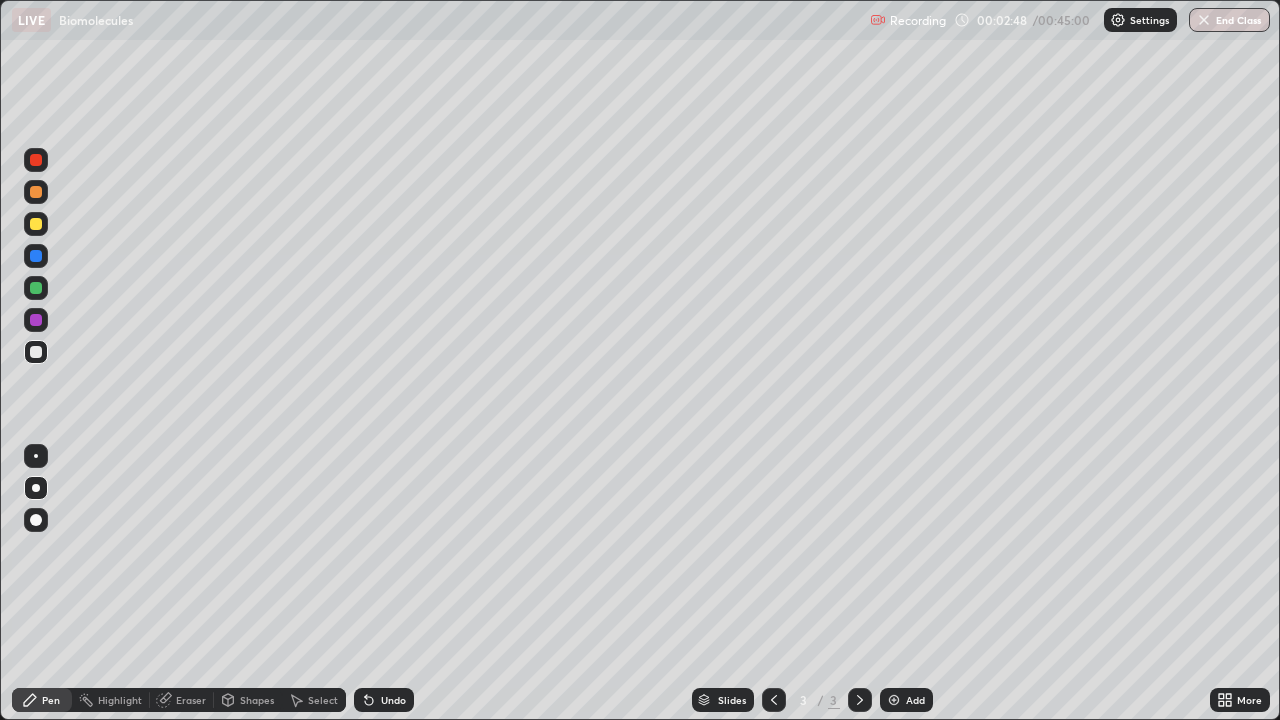 click at bounding box center (36, 288) 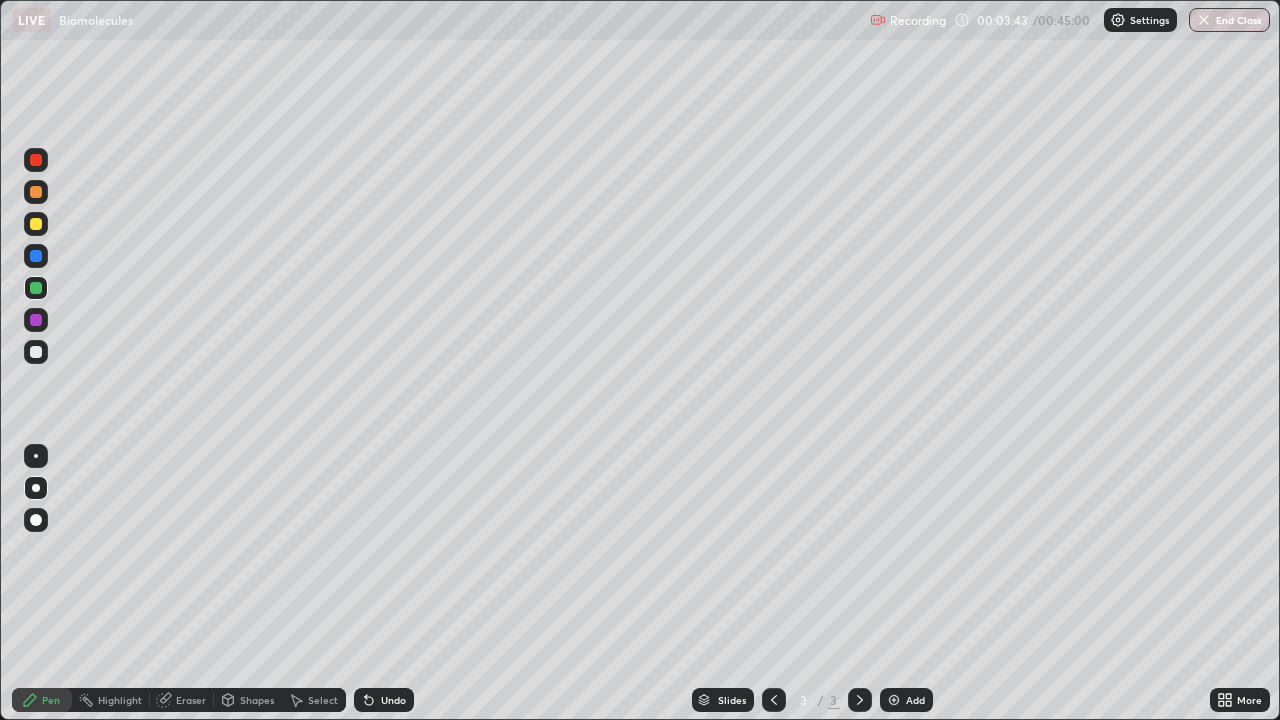 click at bounding box center (36, 160) 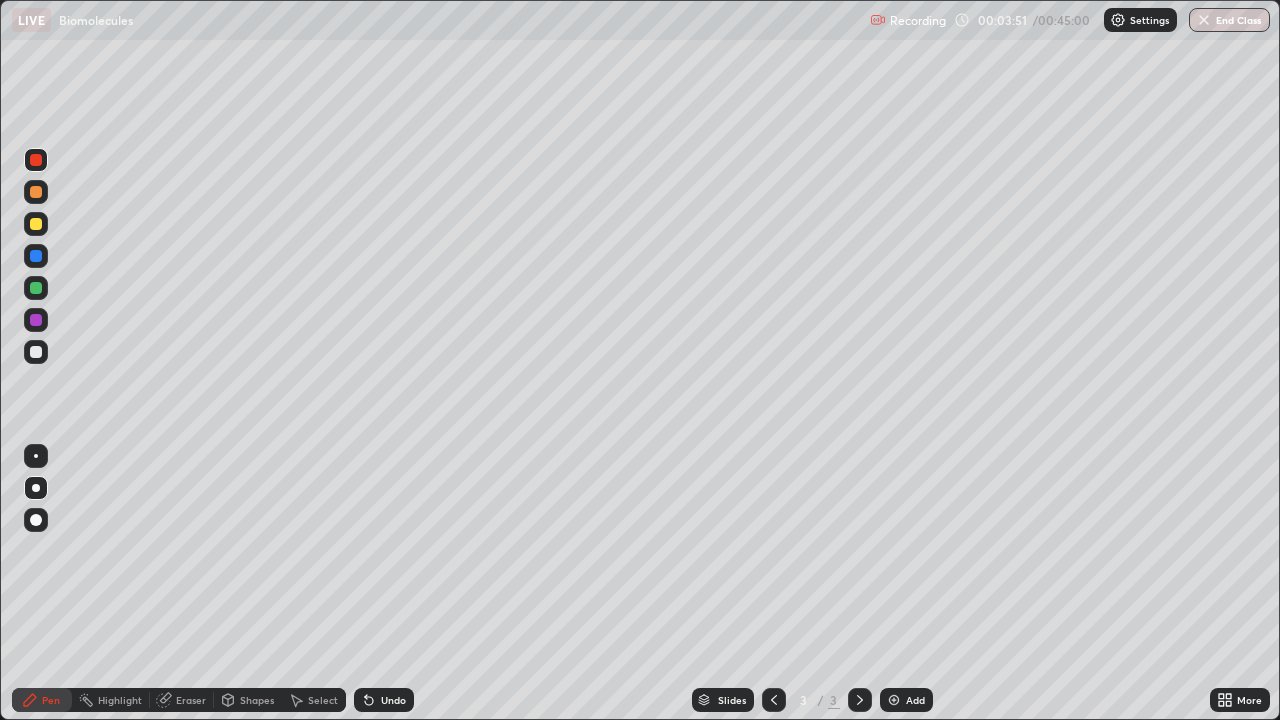 click at bounding box center [36, 320] 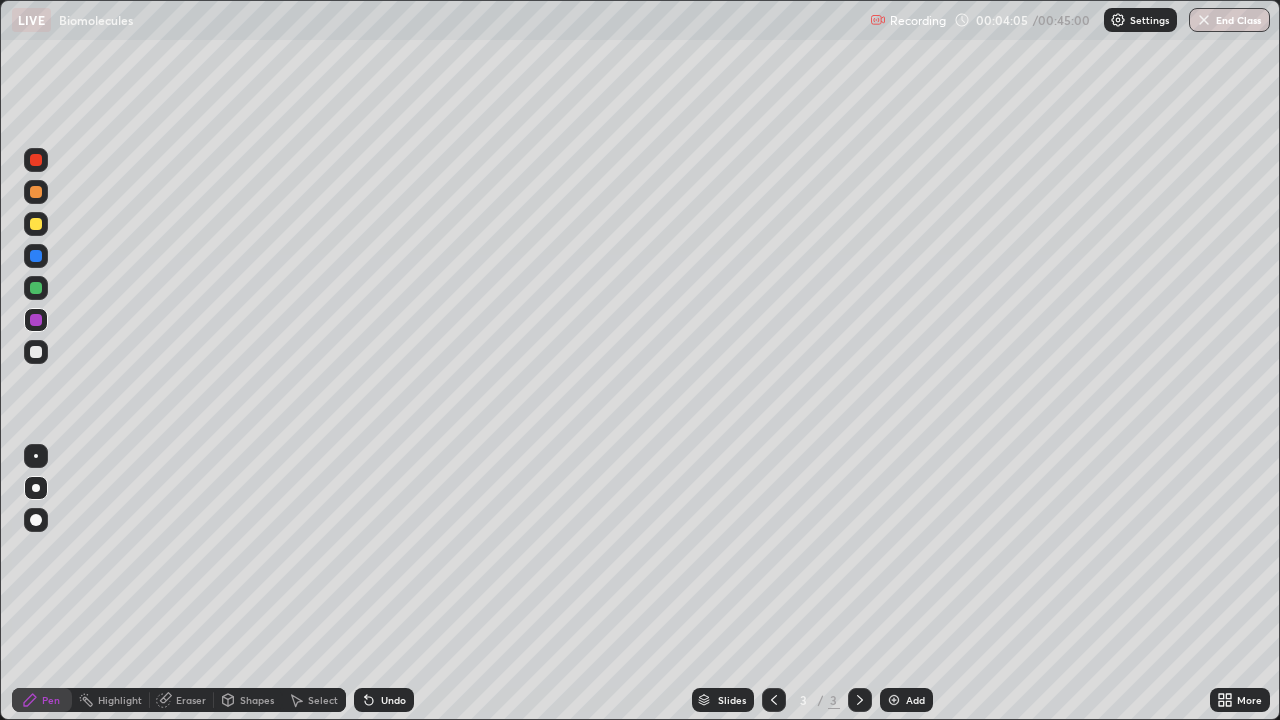 click at bounding box center [36, 160] 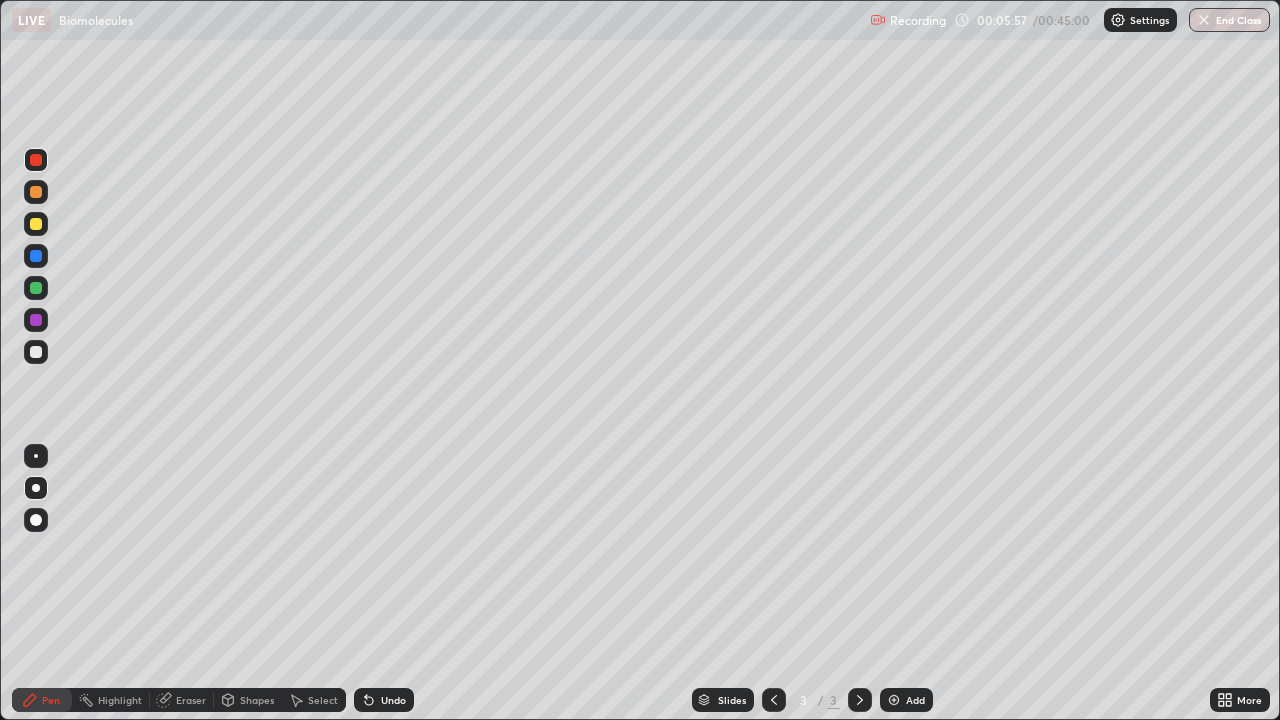 click at bounding box center (894, 700) 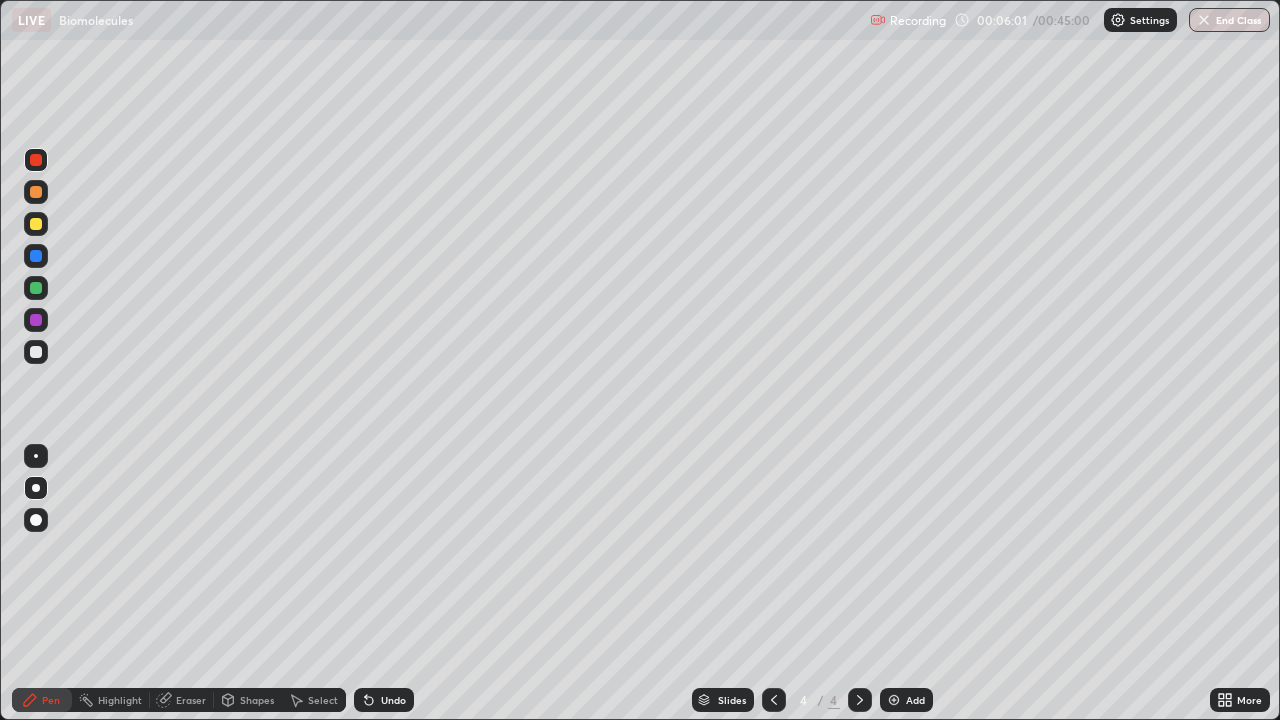 click at bounding box center (36, 320) 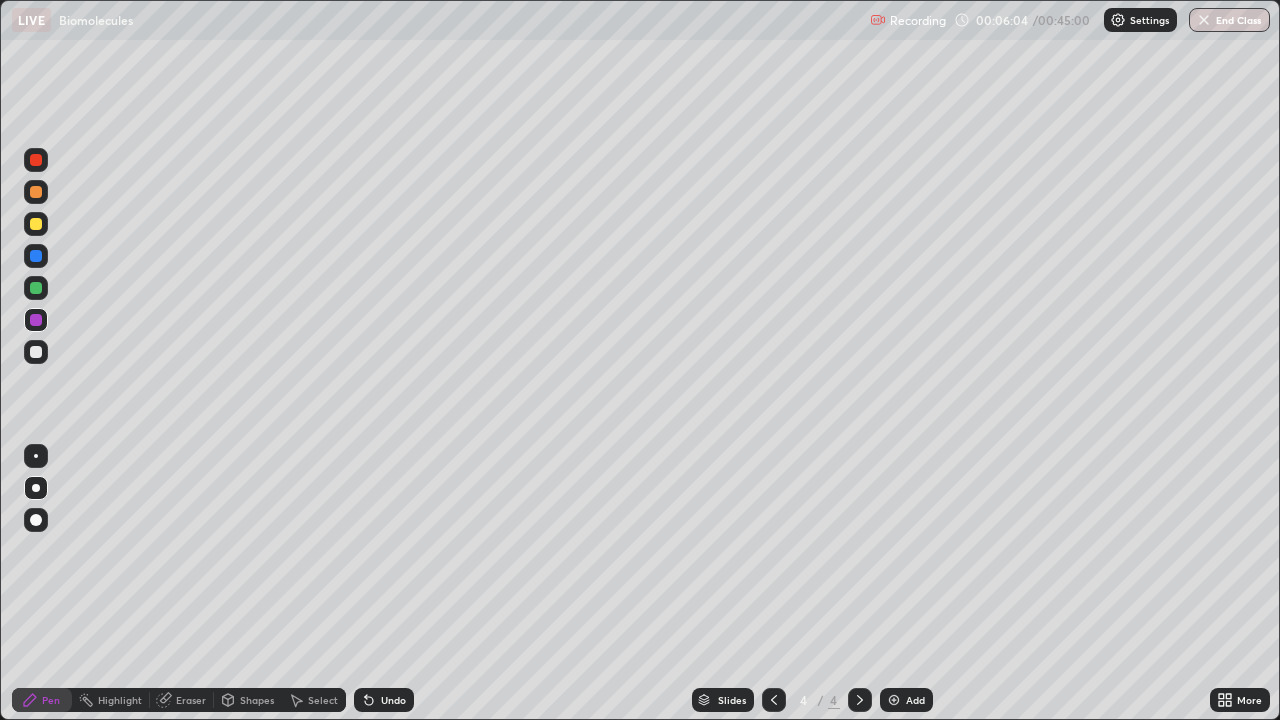 click 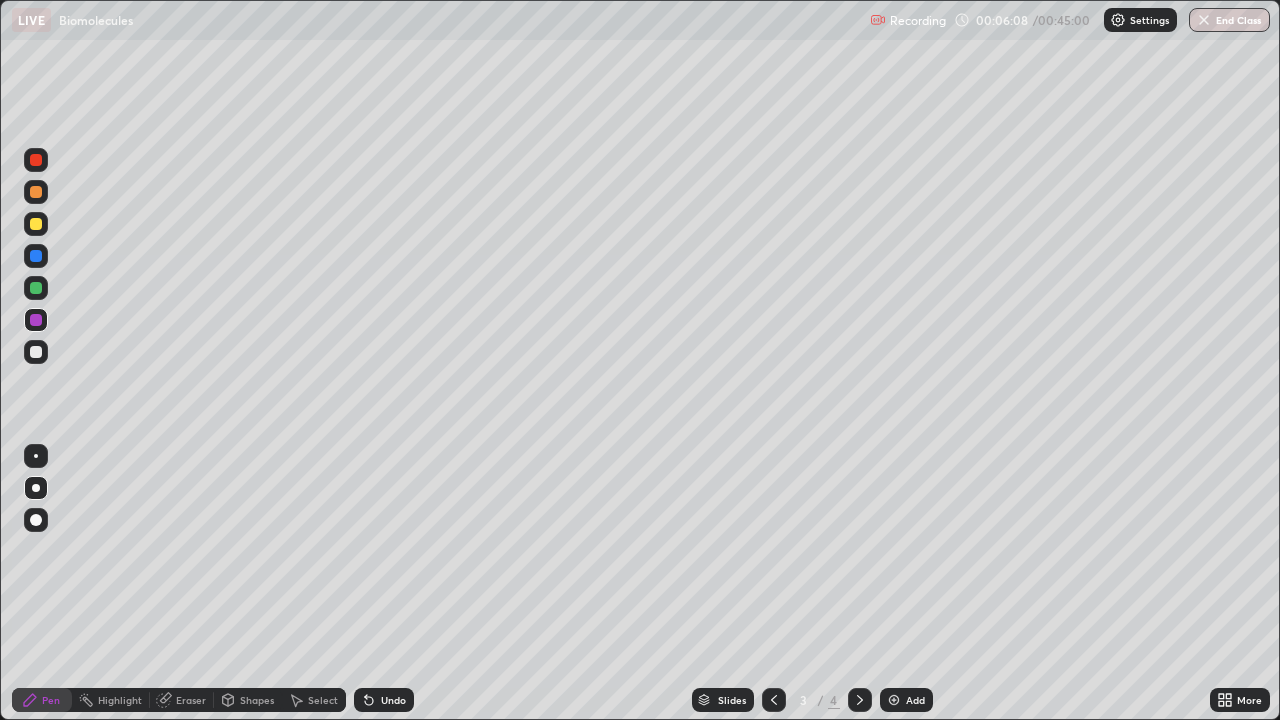 click 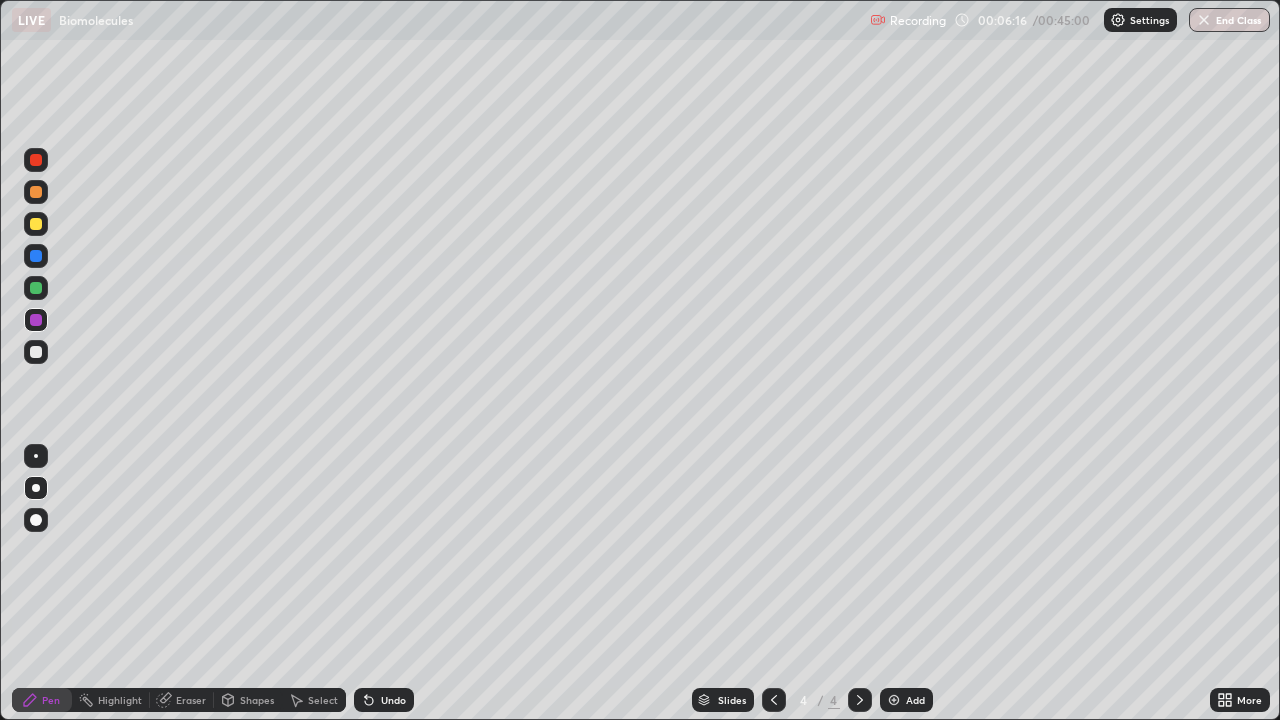 click at bounding box center (36, 352) 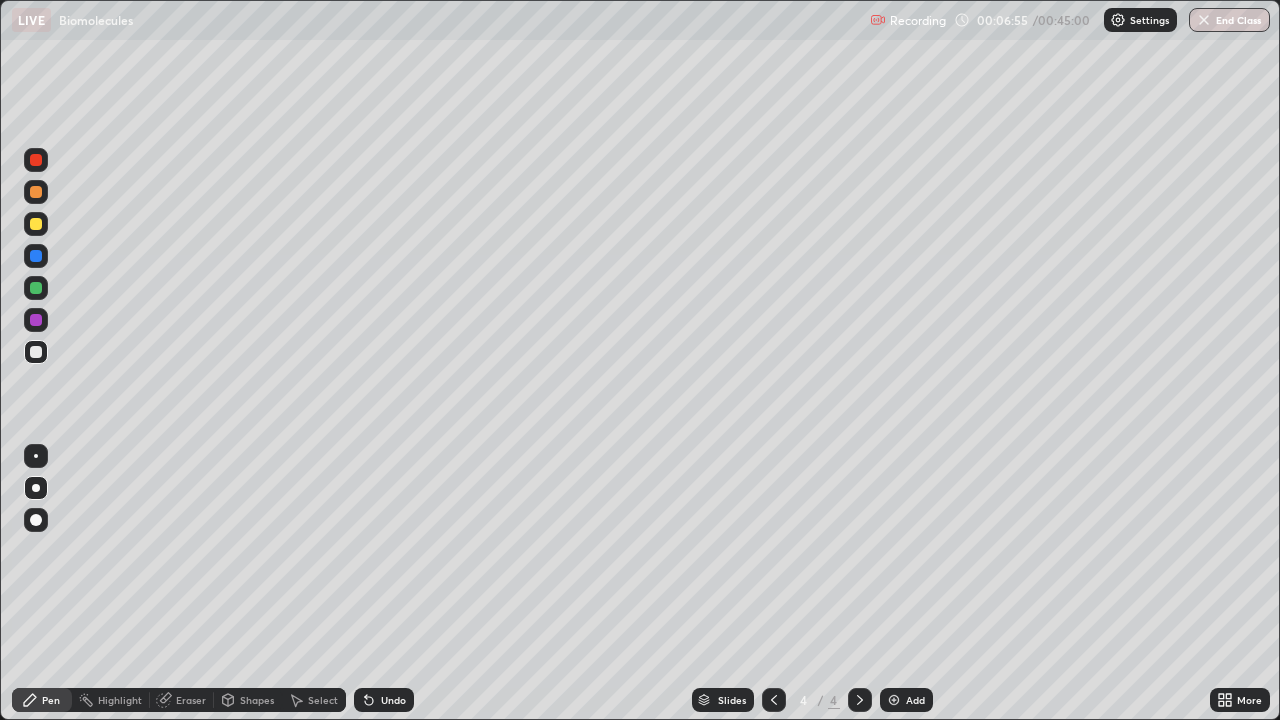 click at bounding box center [36, 256] 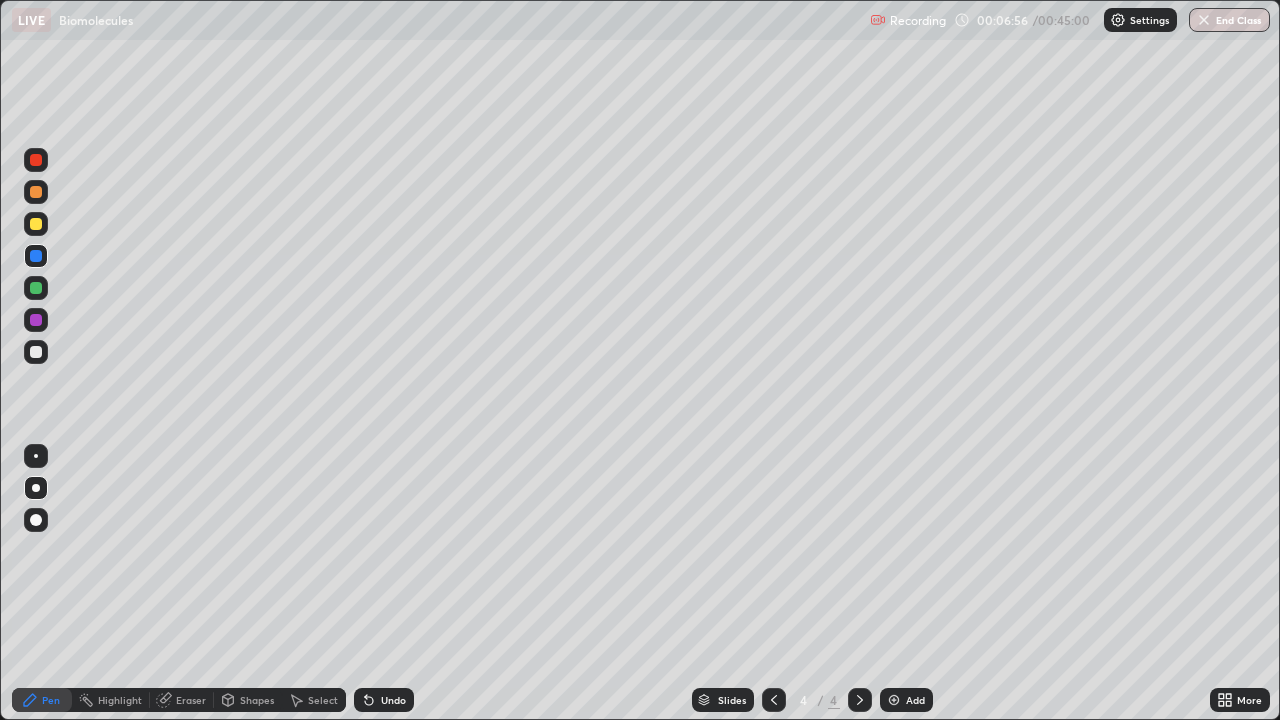 click at bounding box center (36, 224) 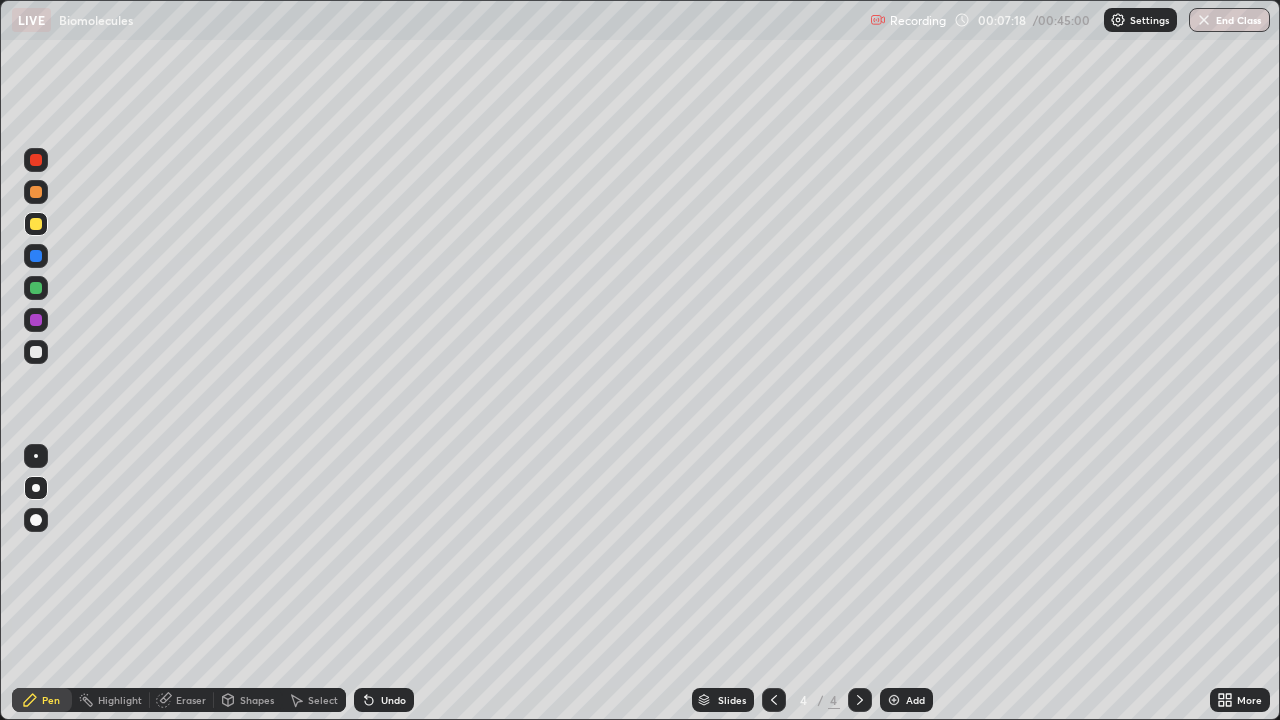 click at bounding box center (36, 224) 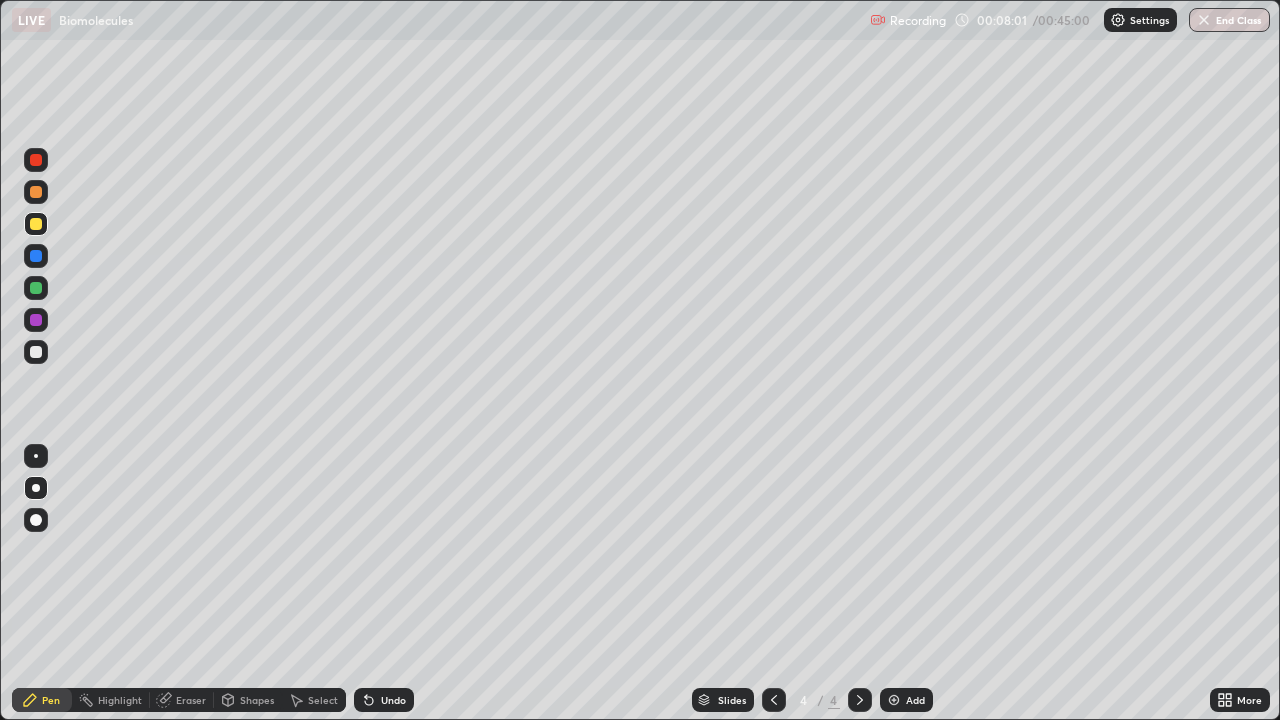 click at bounding box center (36, 160) 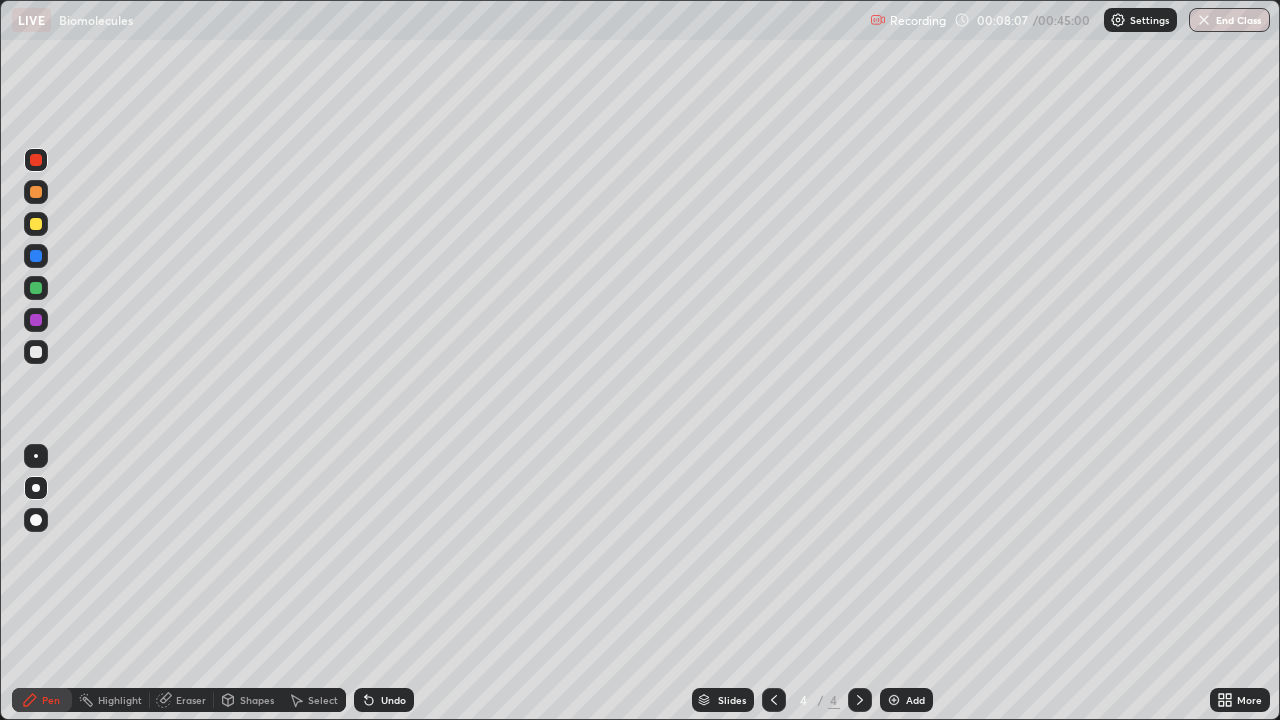 click at bounding box center (36, 288) 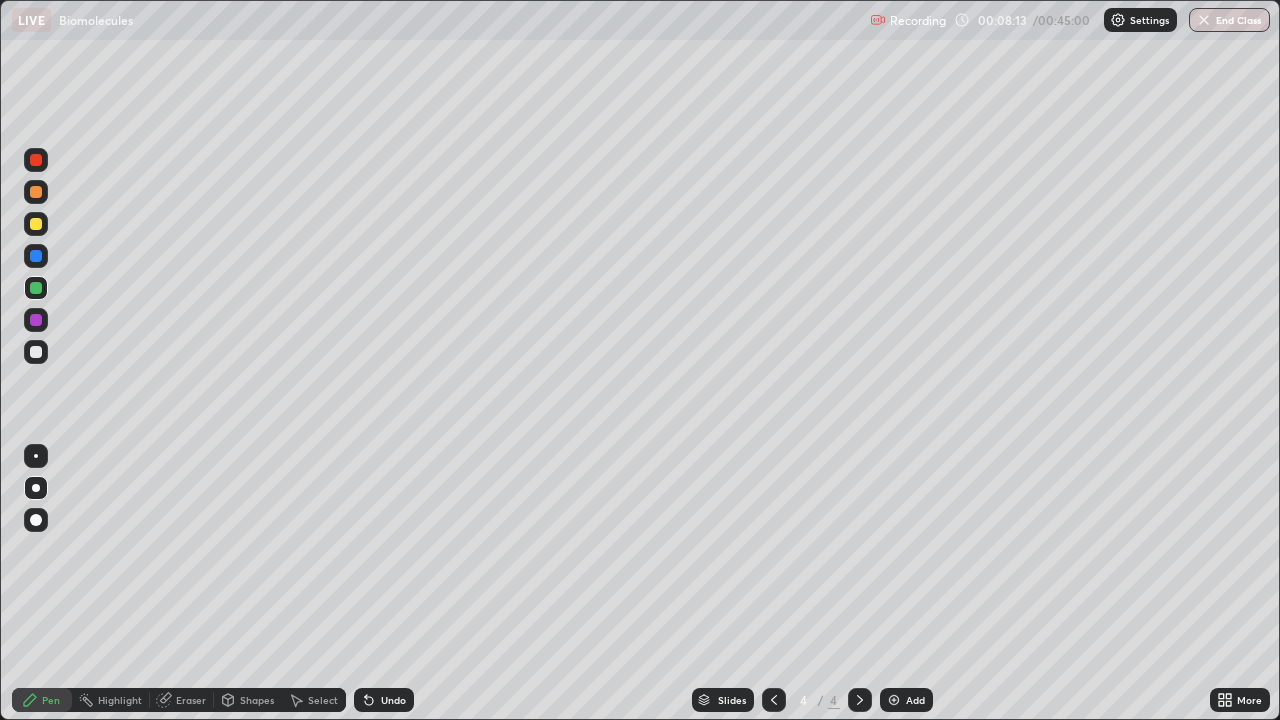 click on "Undo" at bounding box center (393, 700) 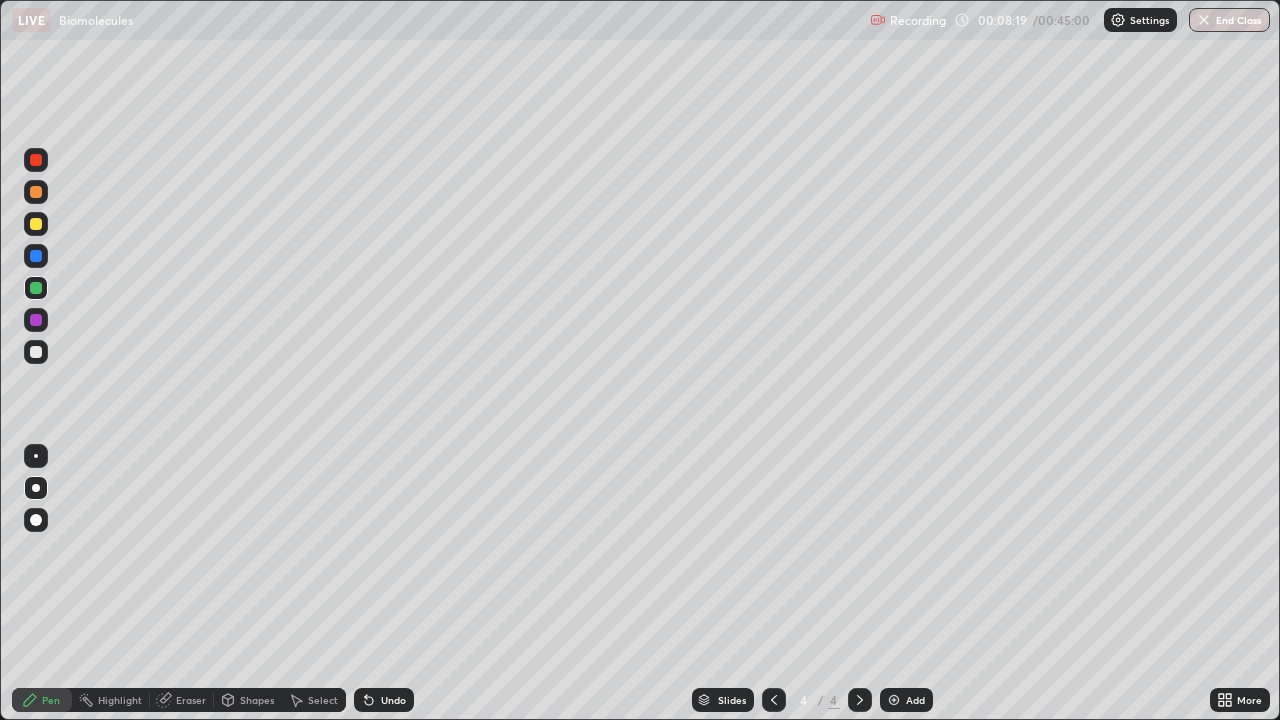click at bounding box center (36, 160) 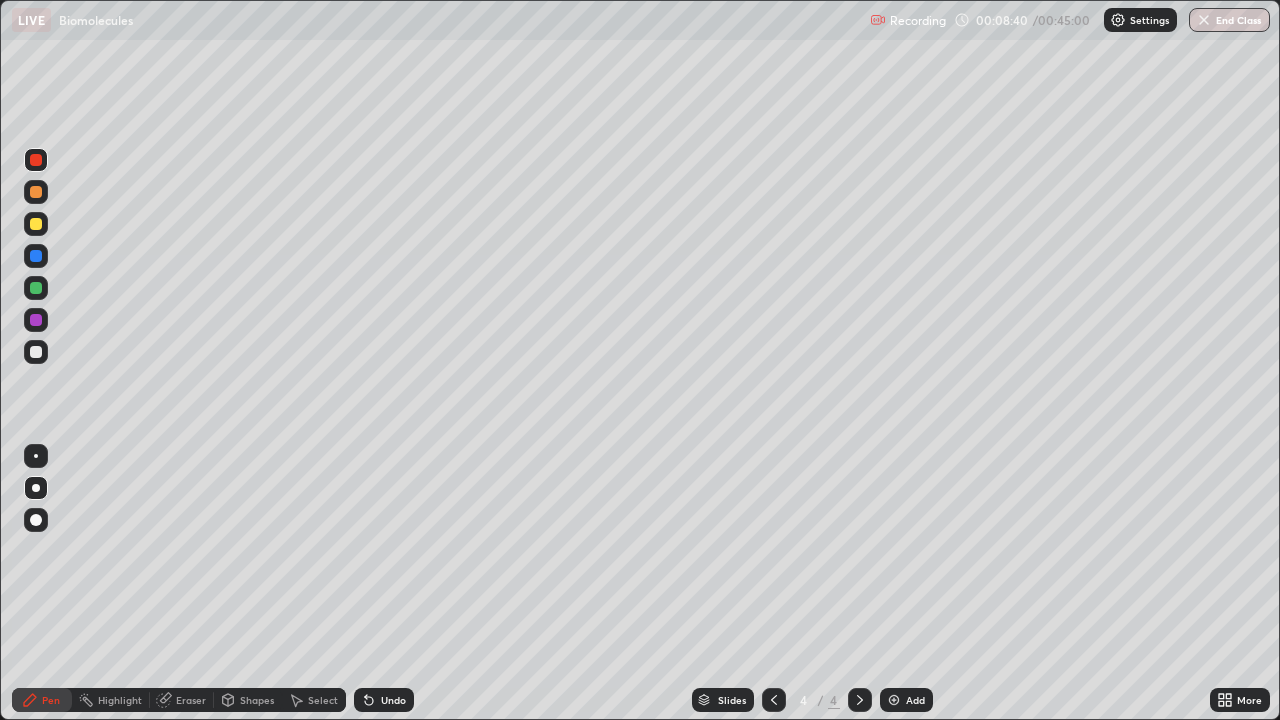 click 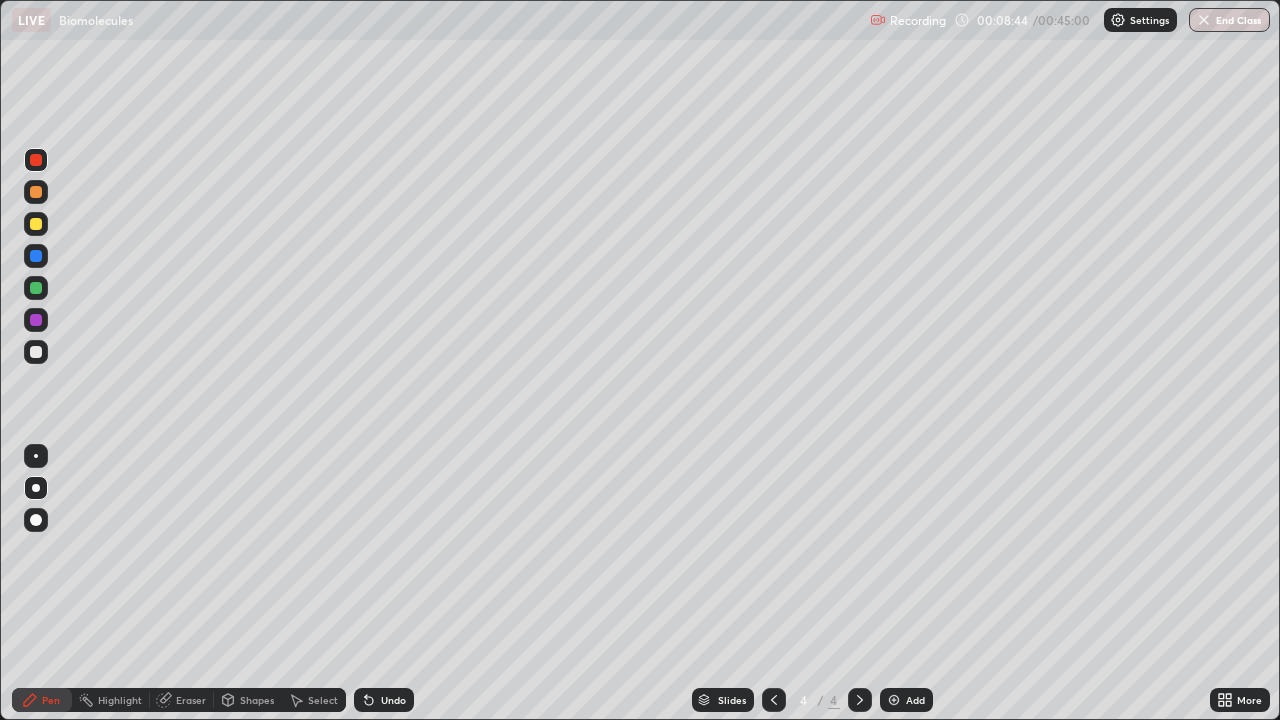 click at bounding box center [36, 224] 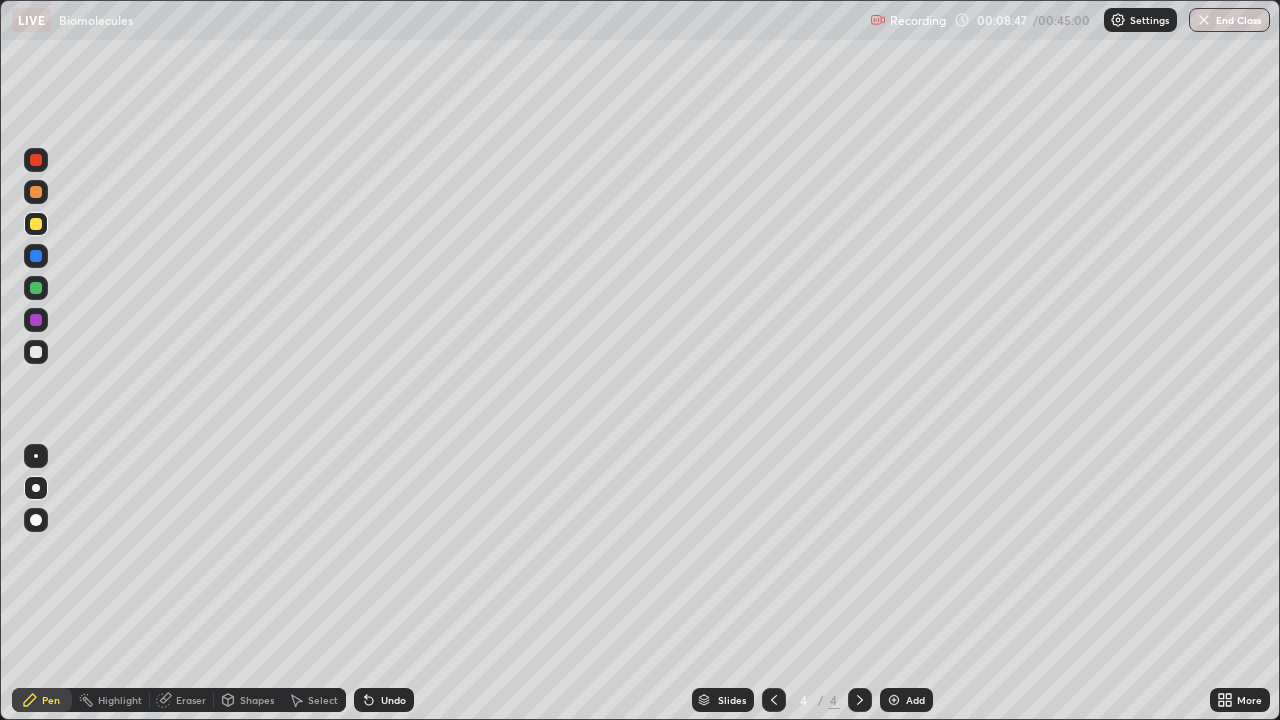 click on "Undo" at bounding box center [393, 700] 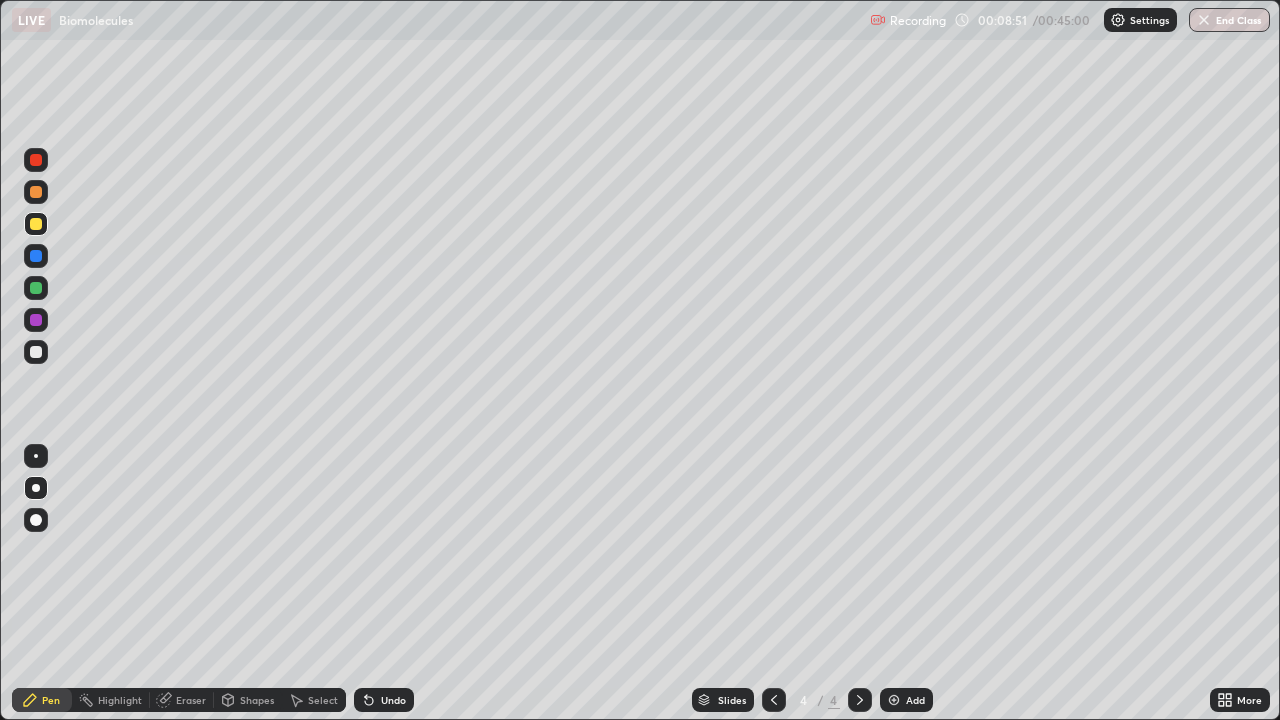 click at bounding box center (36, 288) 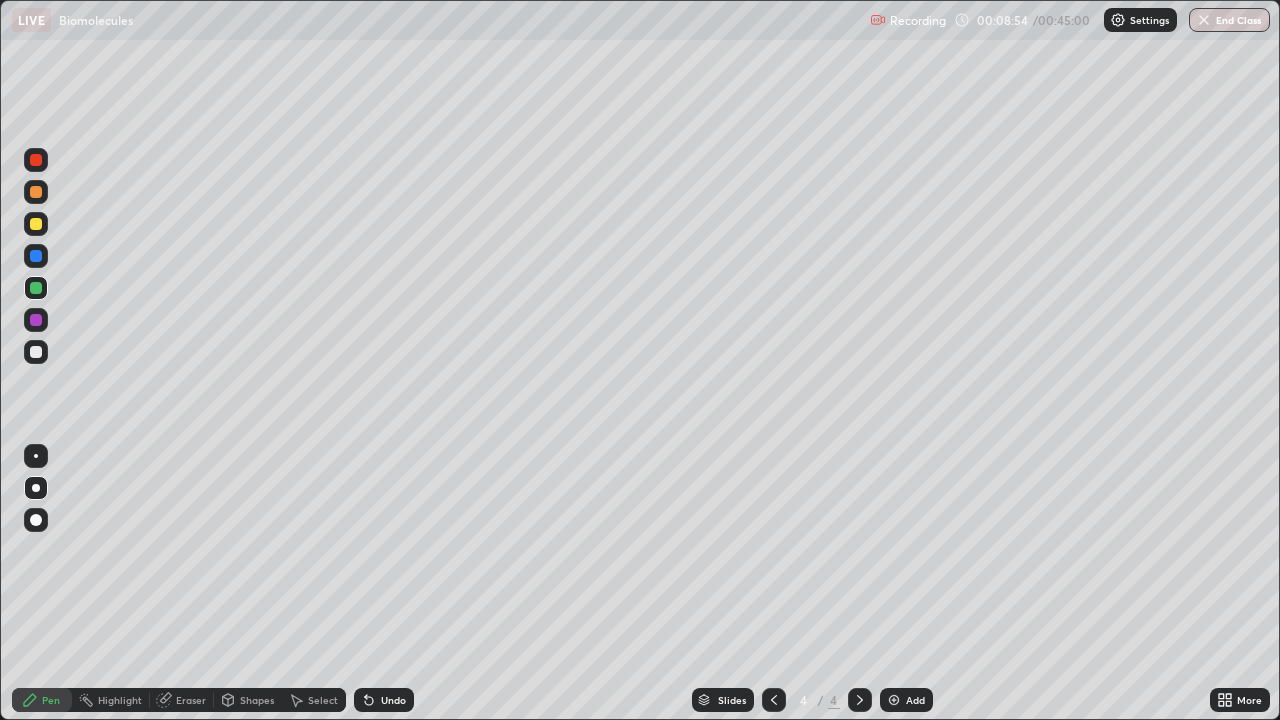 click at bounding box center (36, 160) 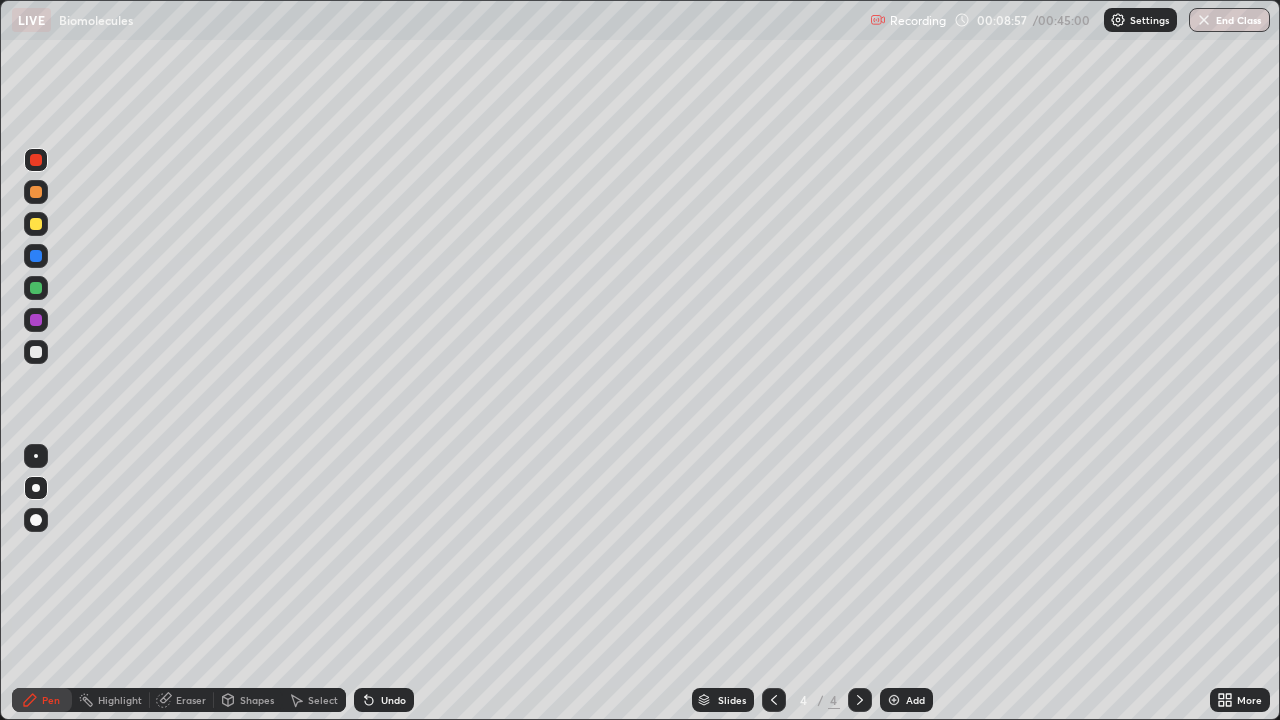 click at bounding box center (36, 256) 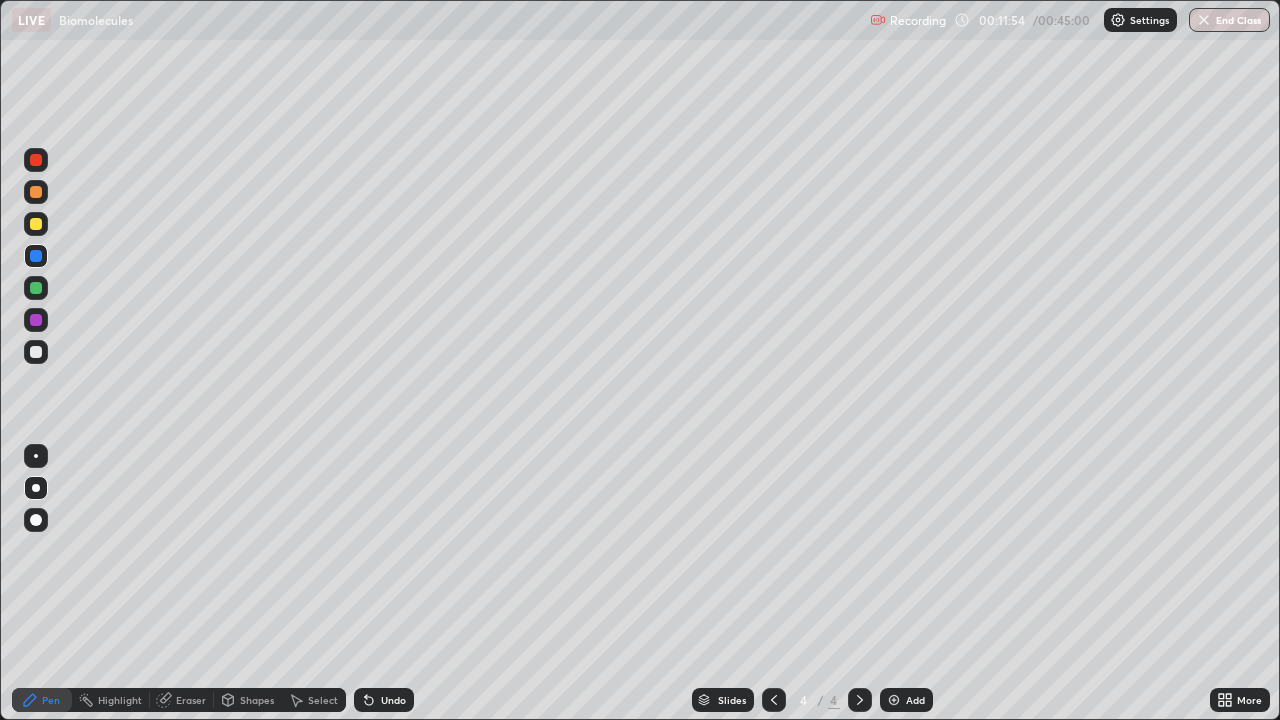 click at bounding box center (894, 700) 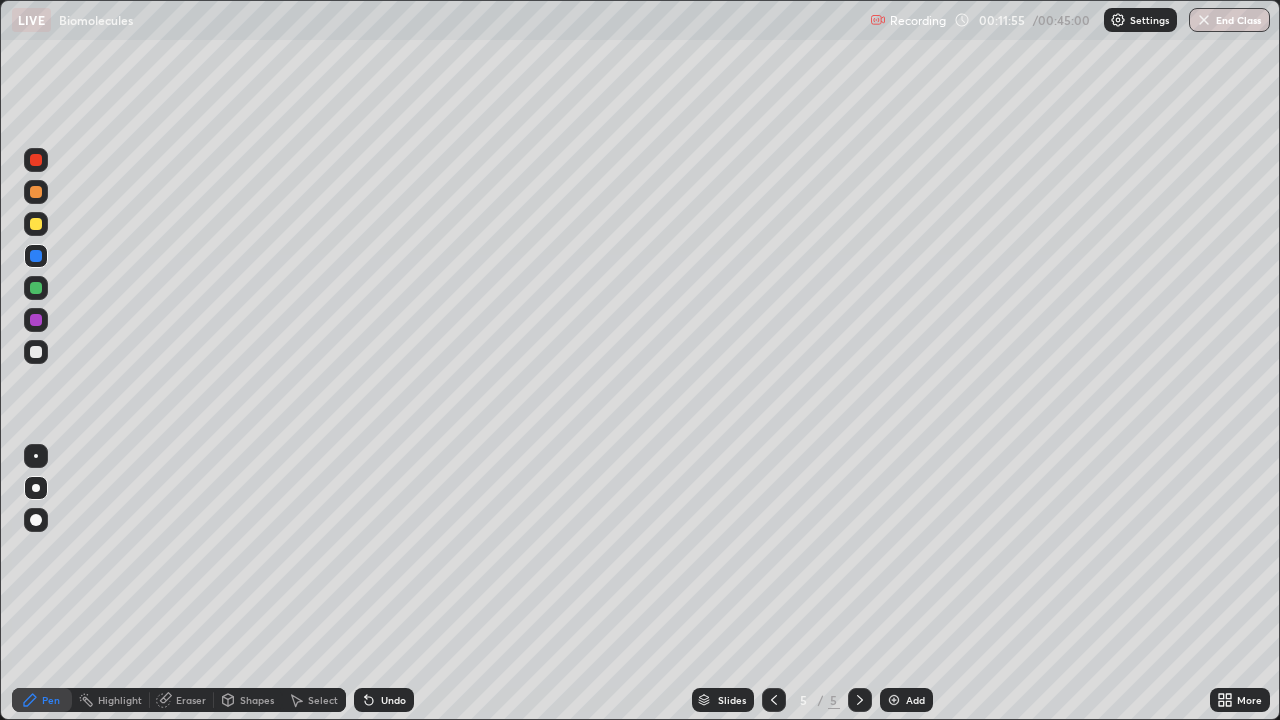 click at bounding box center [36, 352] 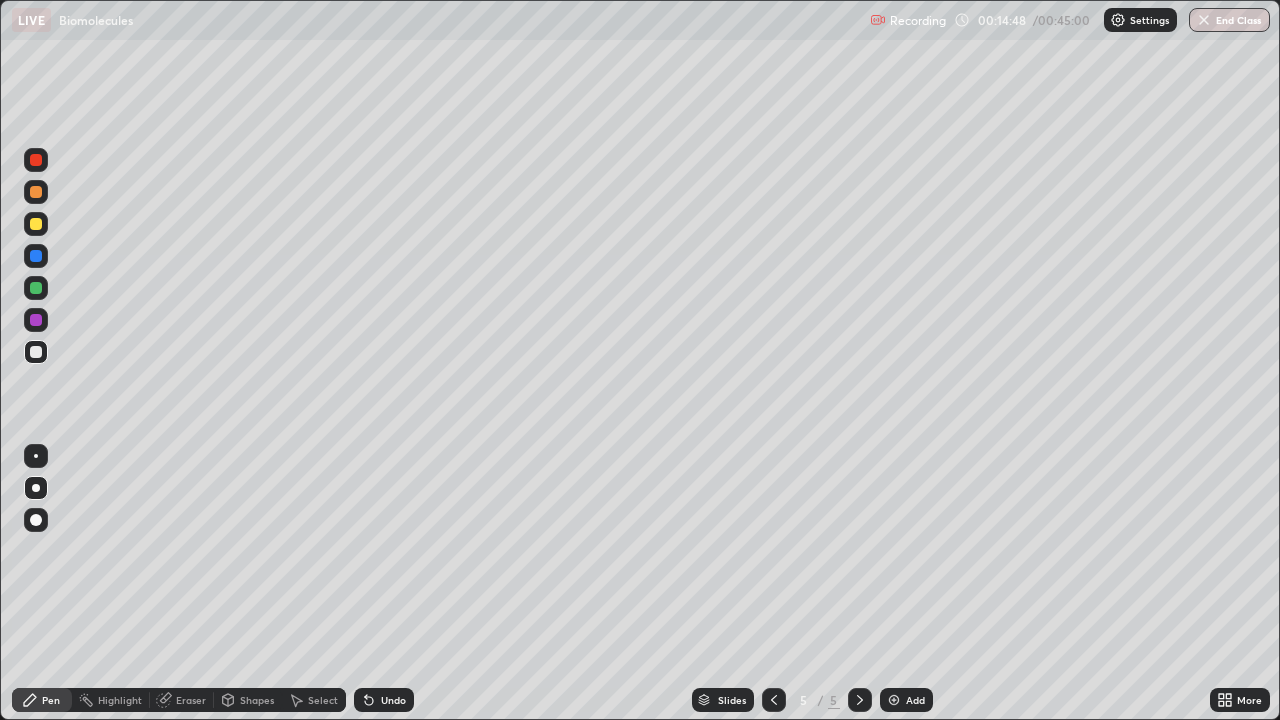 click at bounding box center (36, 224) 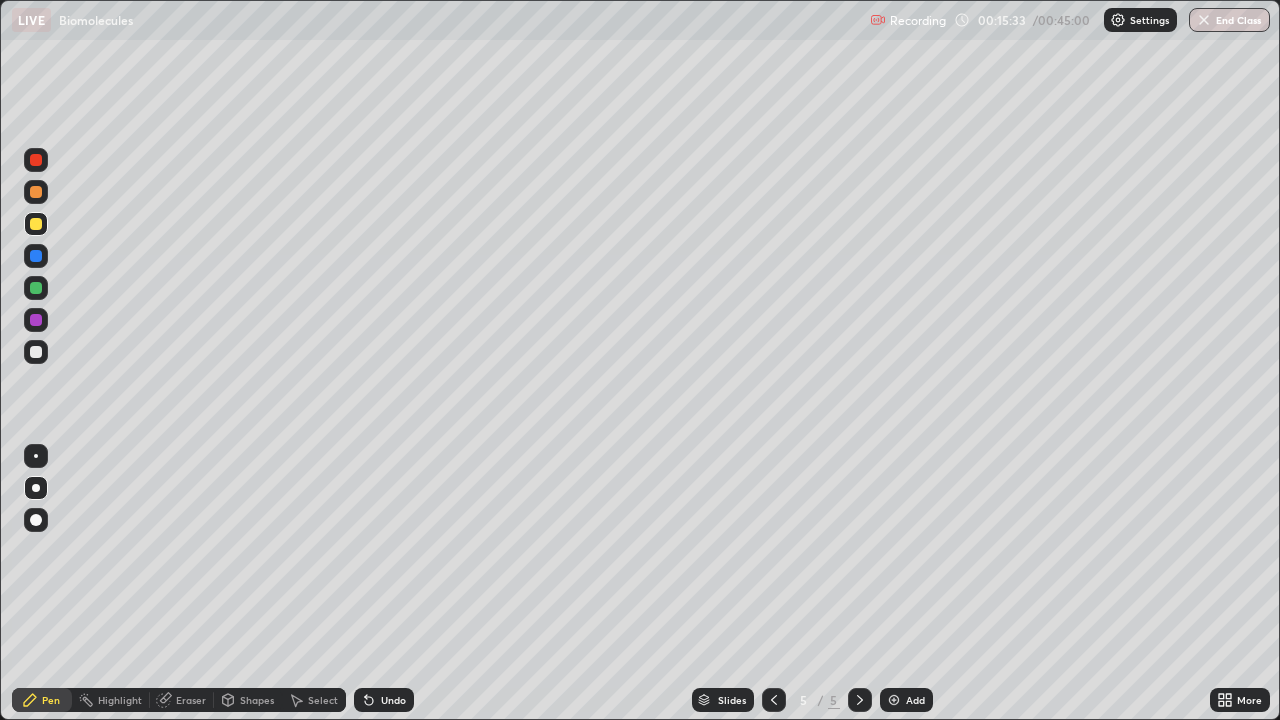click on "Undo" at bounding box center [393, 700] 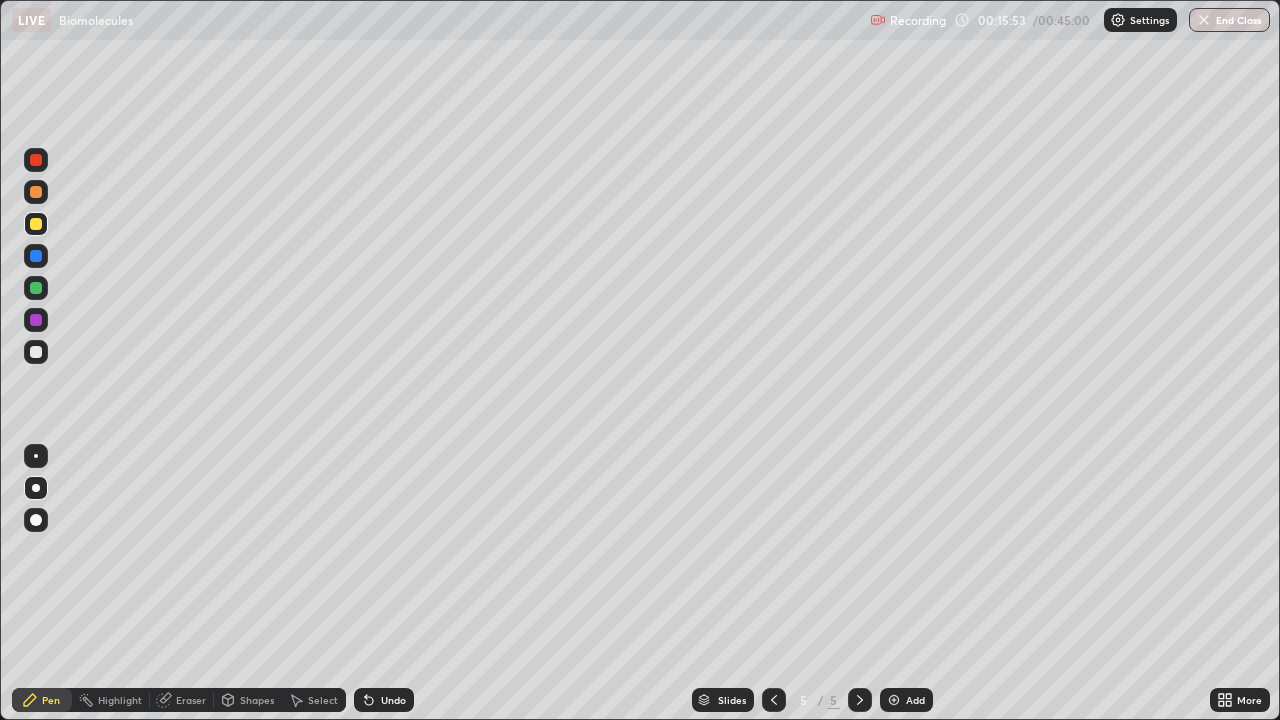 click at bounding box center (36, 352) 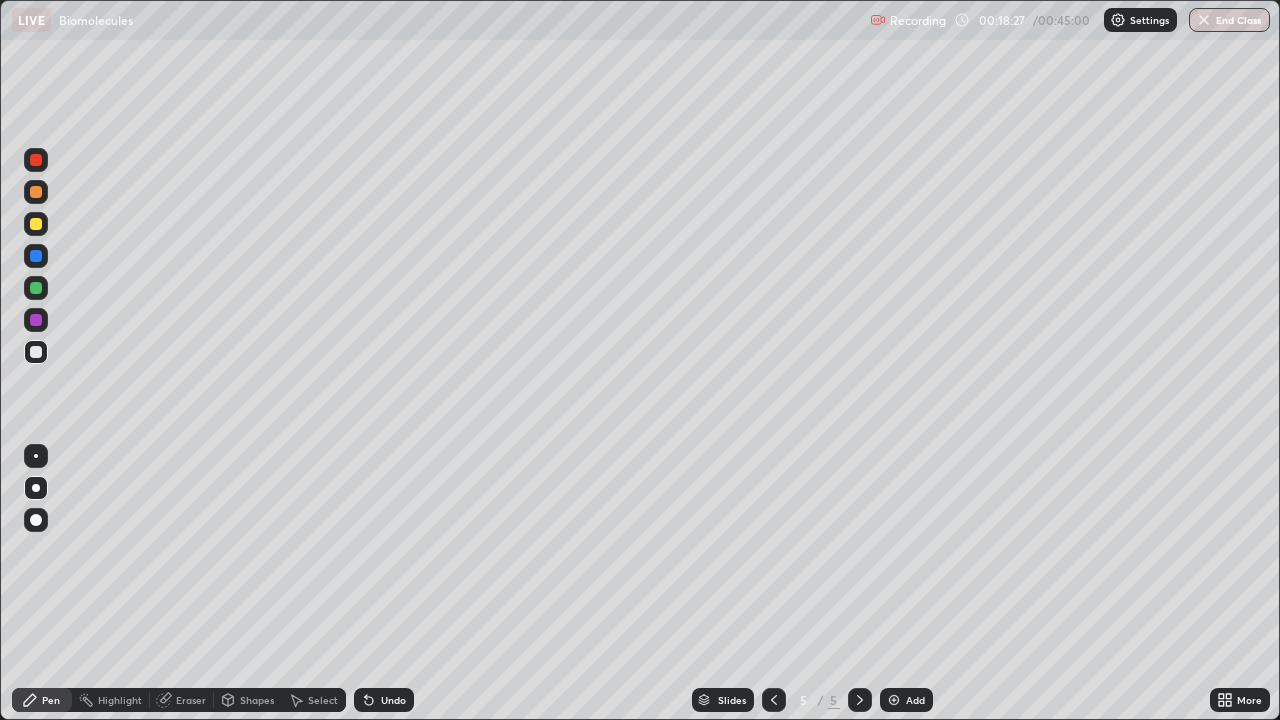 click on "Shapes" at bounding box center (257, 700) 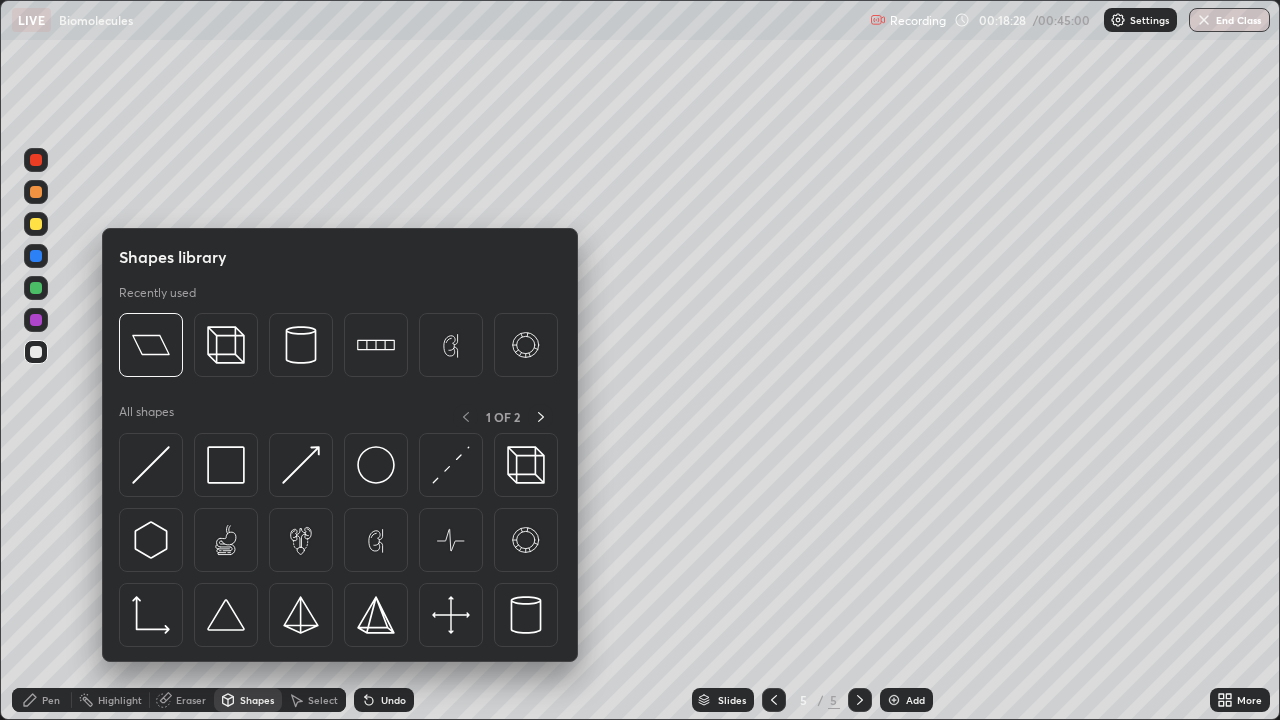 click on "Eraser" at bounding box center (191, 700) 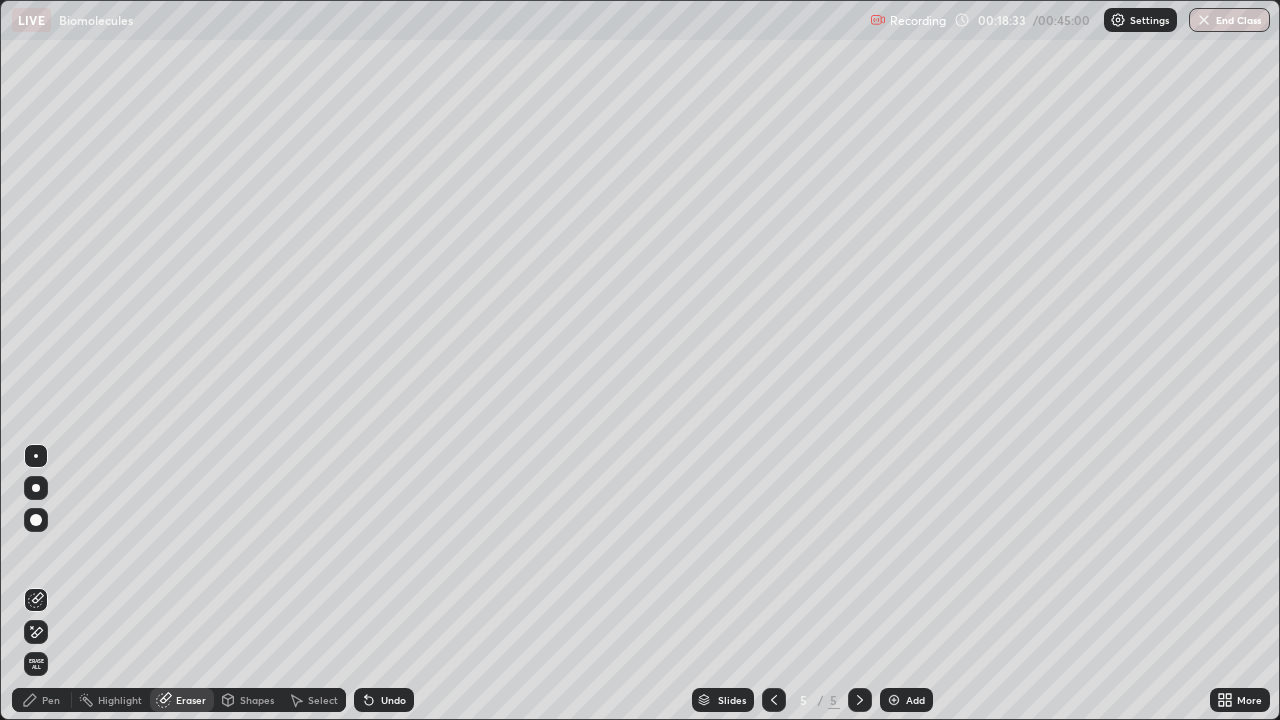 click on "Pen" at bounding box center [51, 700] 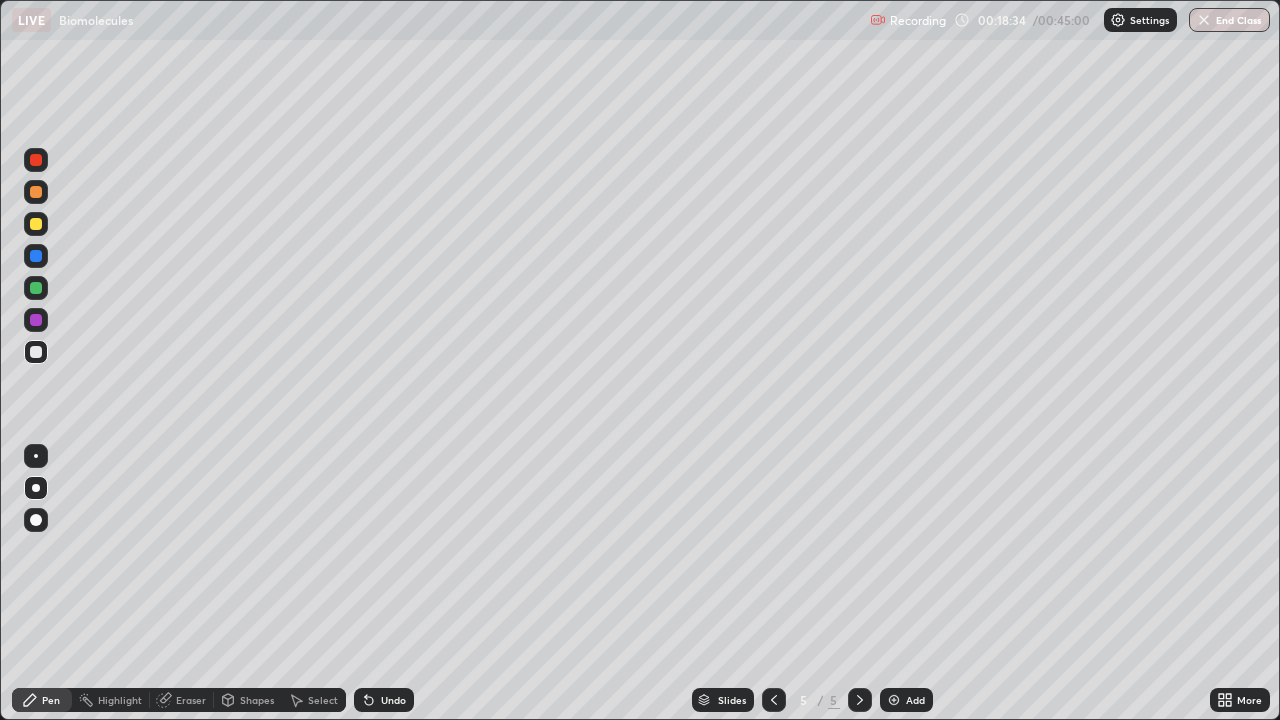 click at bounding box center [36, 224] 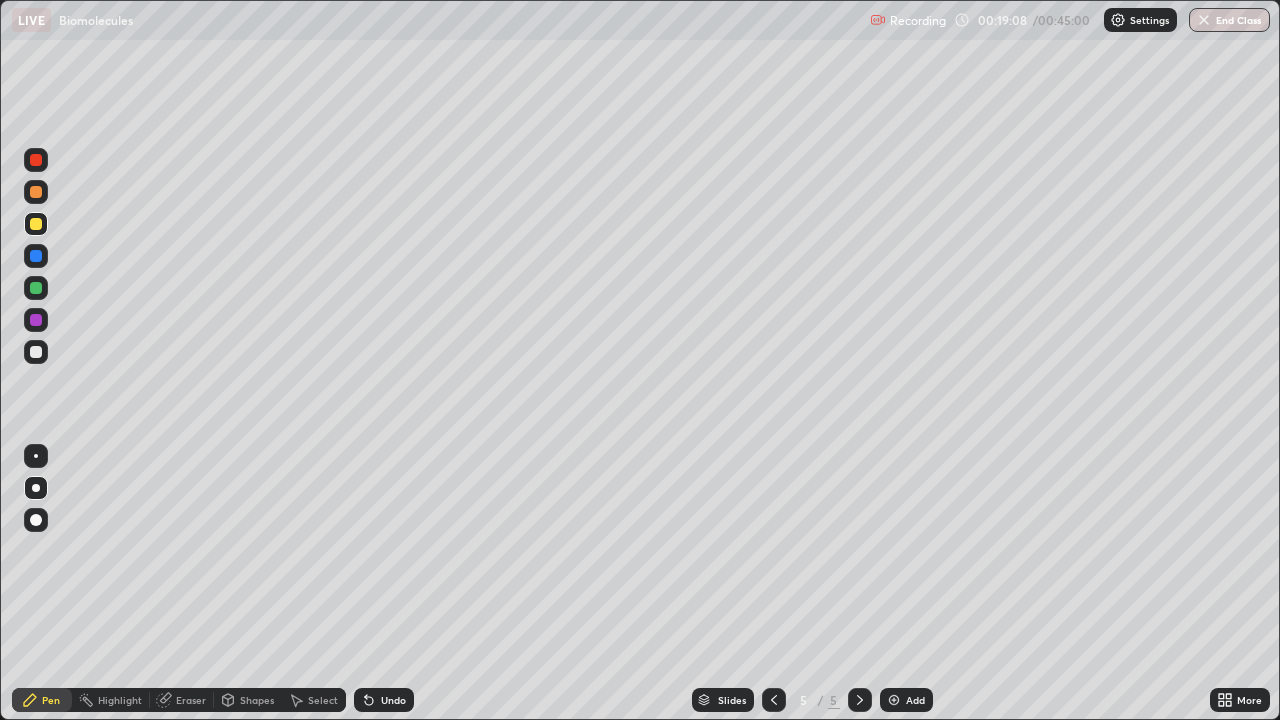 click at bounding box center [36, 352] 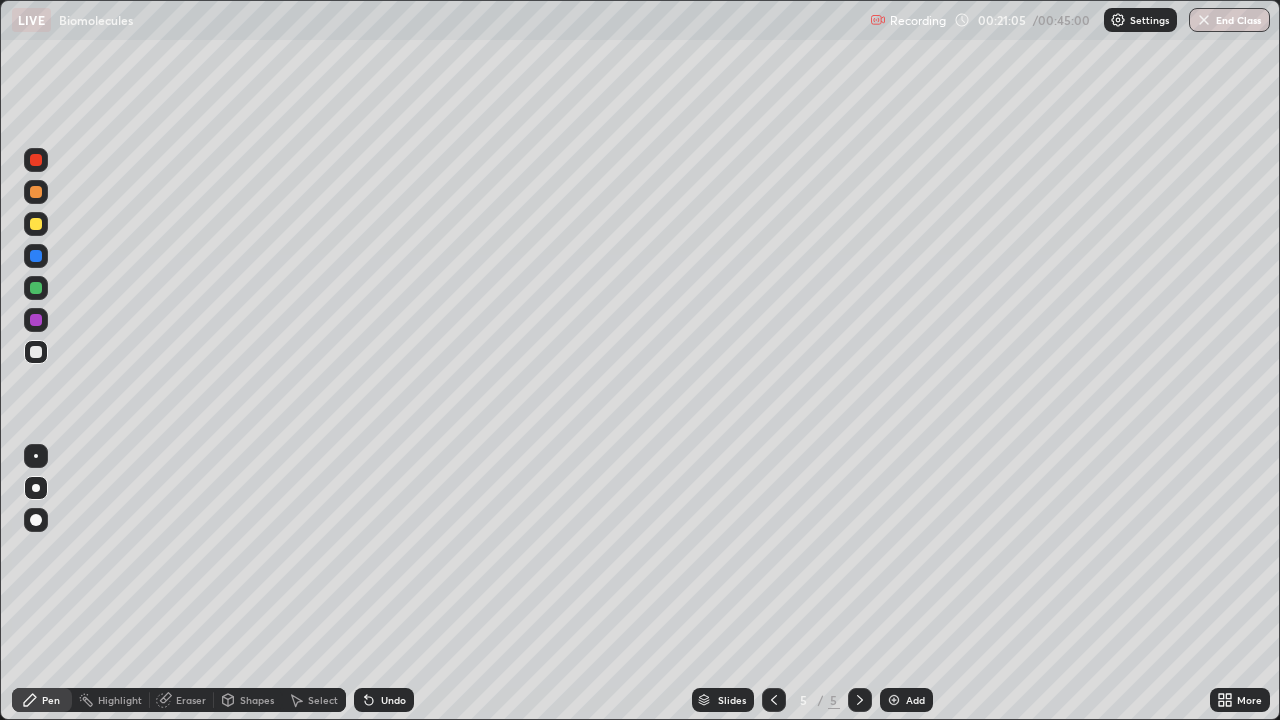 click on "Undo" at bounding box center (393, 700) 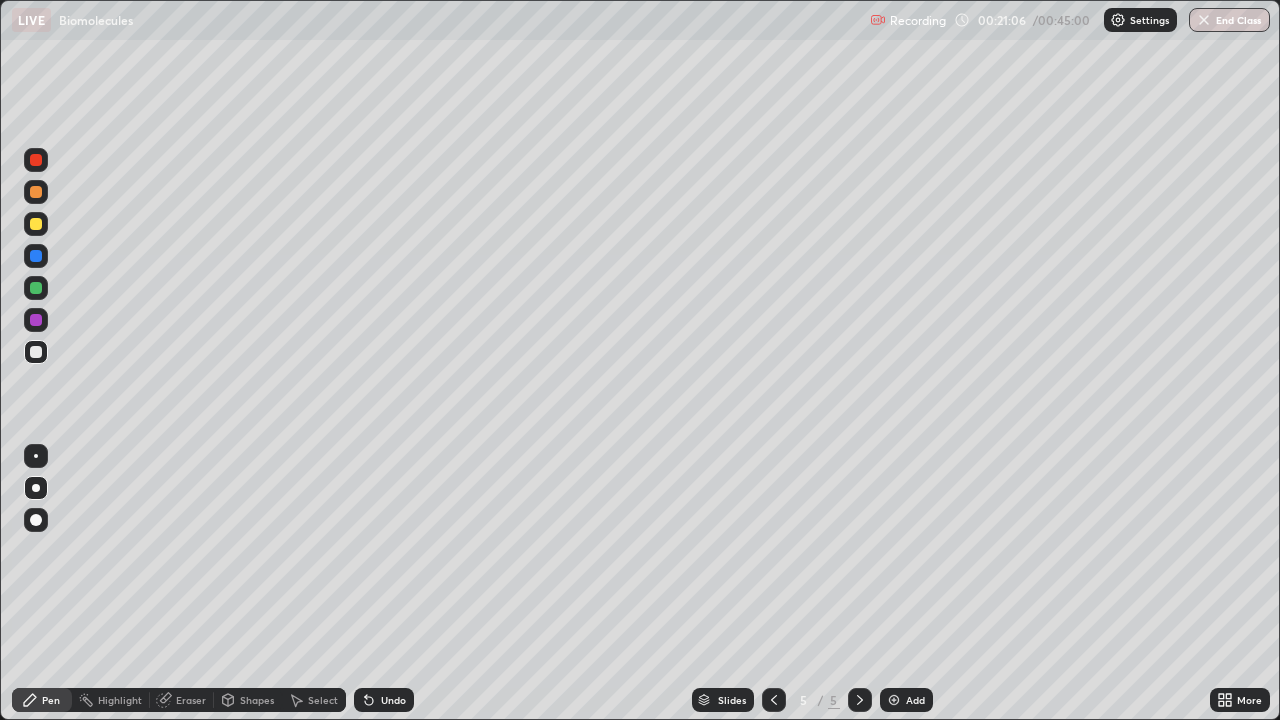 click on "Undo" at bounding box center (384, 700) 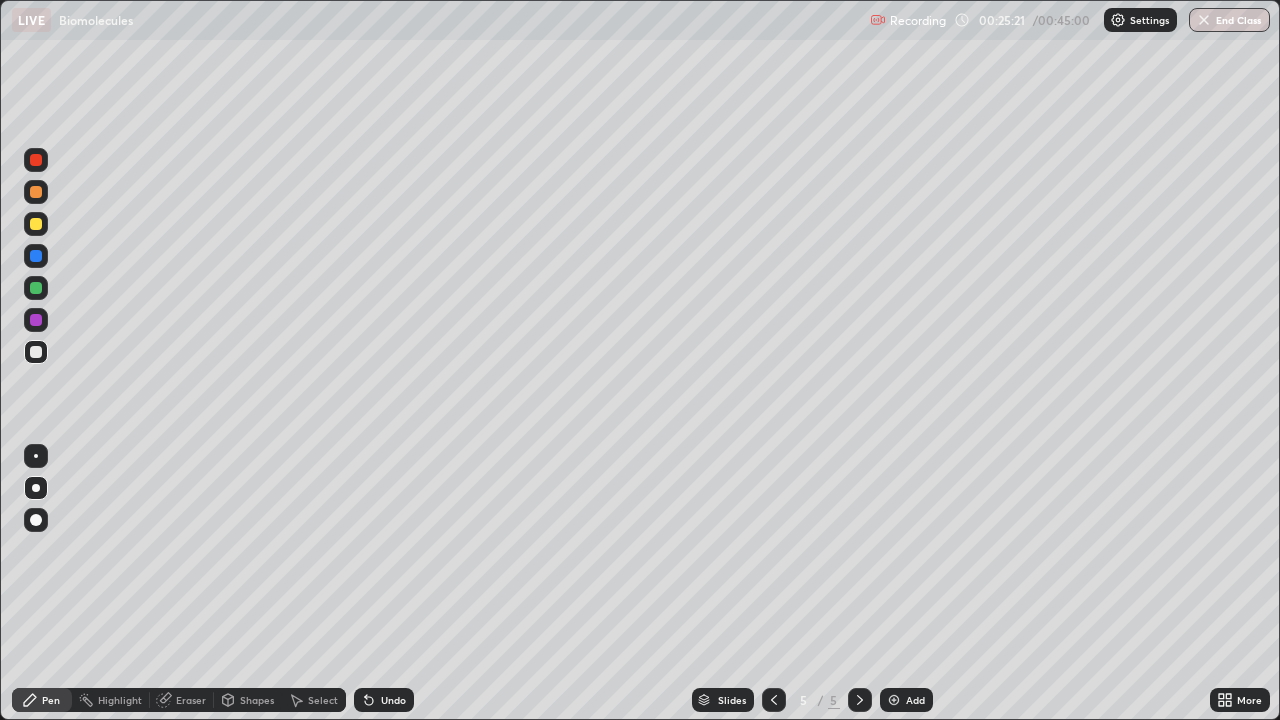 click on "More" at bounding box center (1240, 700) 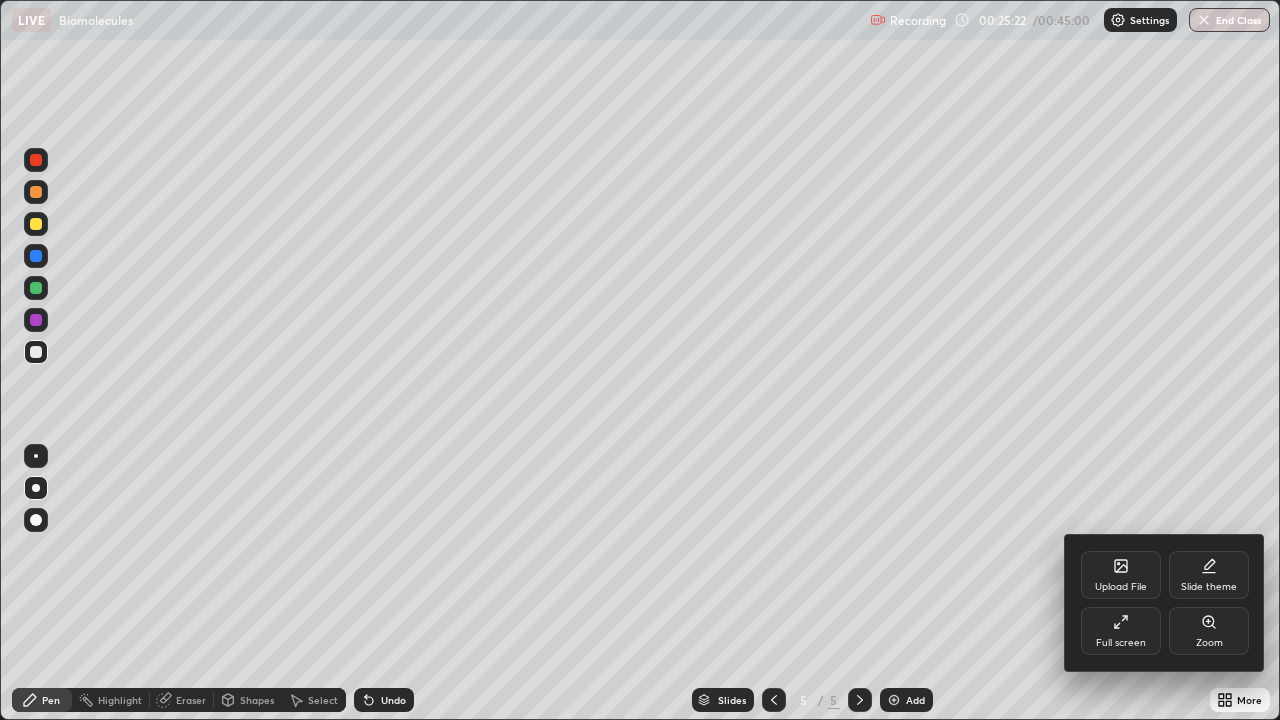 click on "Full screen" at bounding box center [1121, 643] 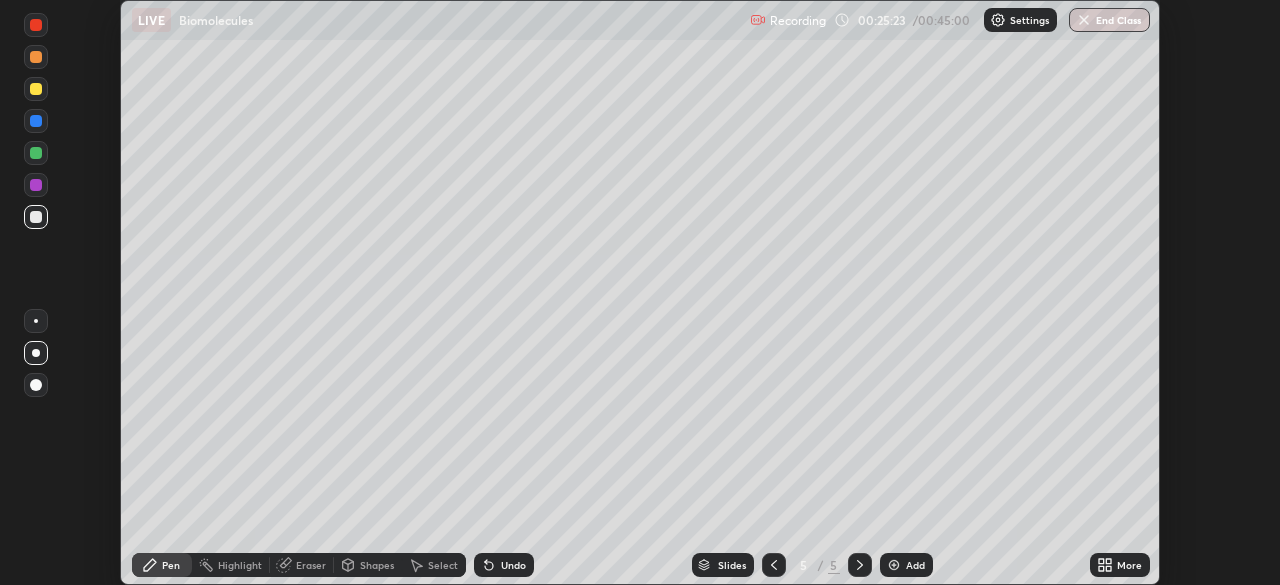 scroll, scrollTop: 585, scrollLeft: 1280, axis: both 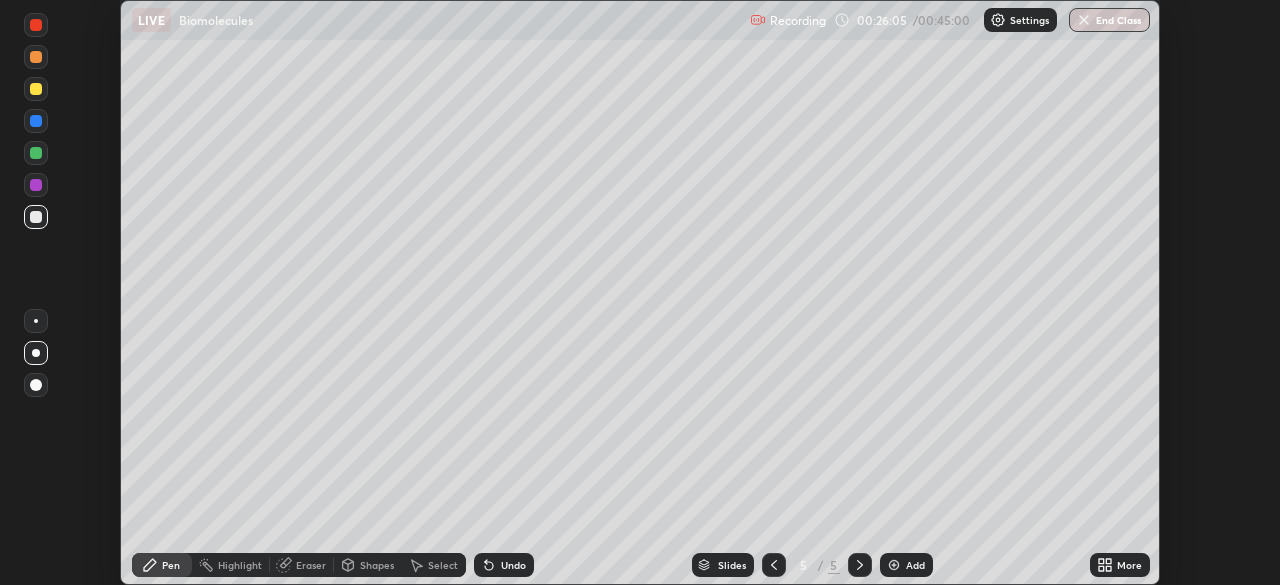 click 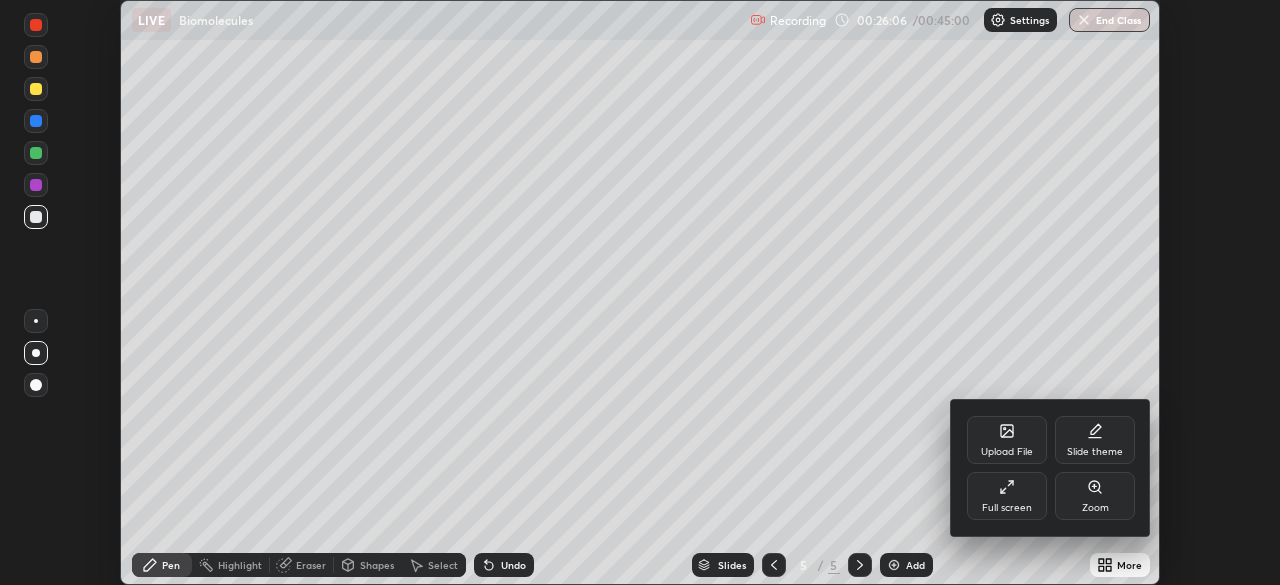 click on "Upload File" at bounding box center [1007, 452] 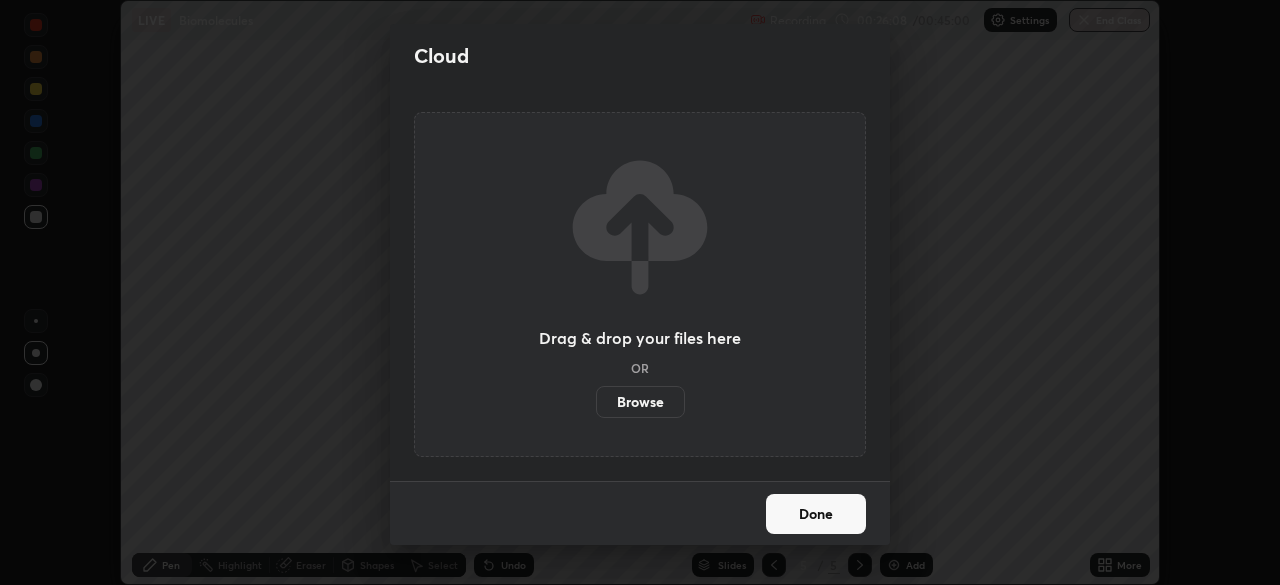 click on "Browse" at bounding box center [640, 402] 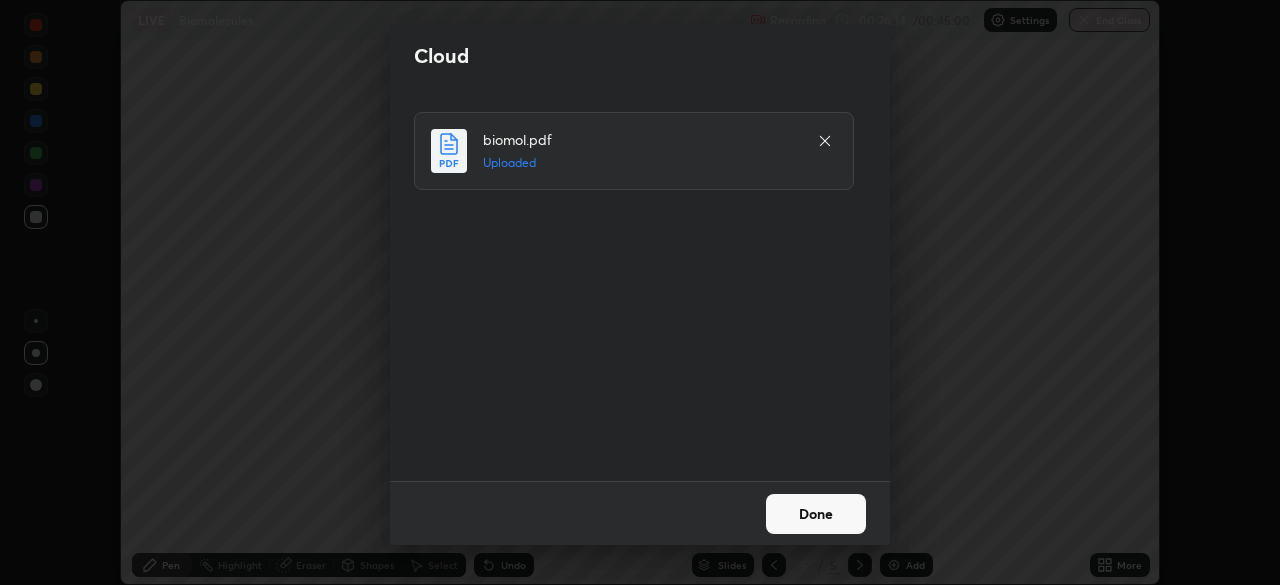 click on "Done" at bounding box center (816, 514) 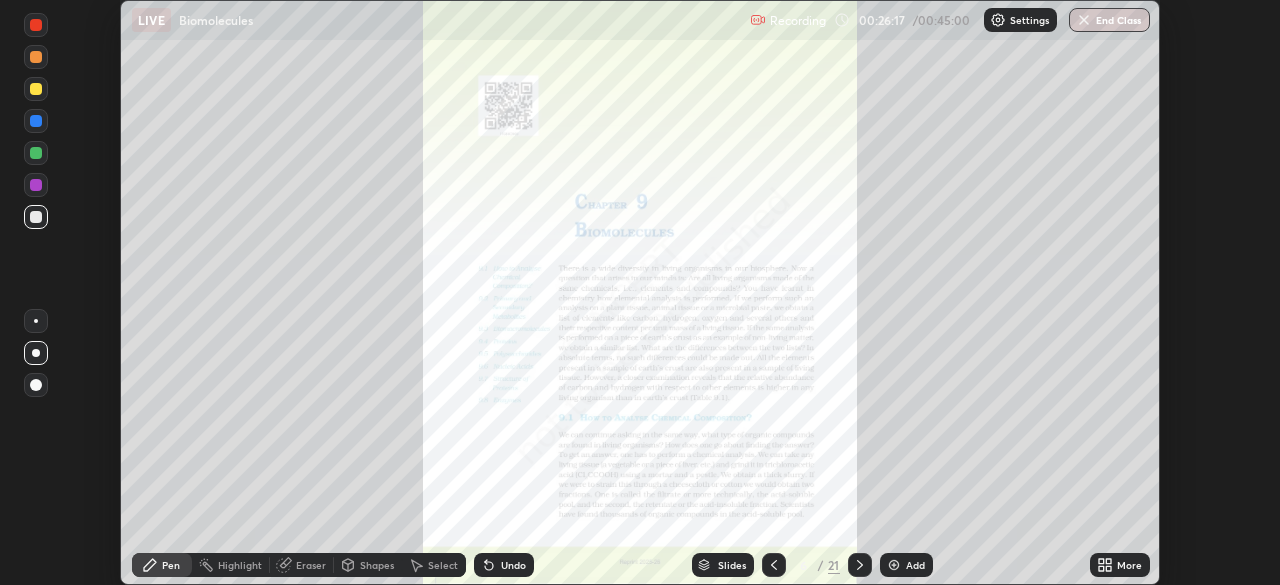 click on "More" at bounding box center (1129, 565) 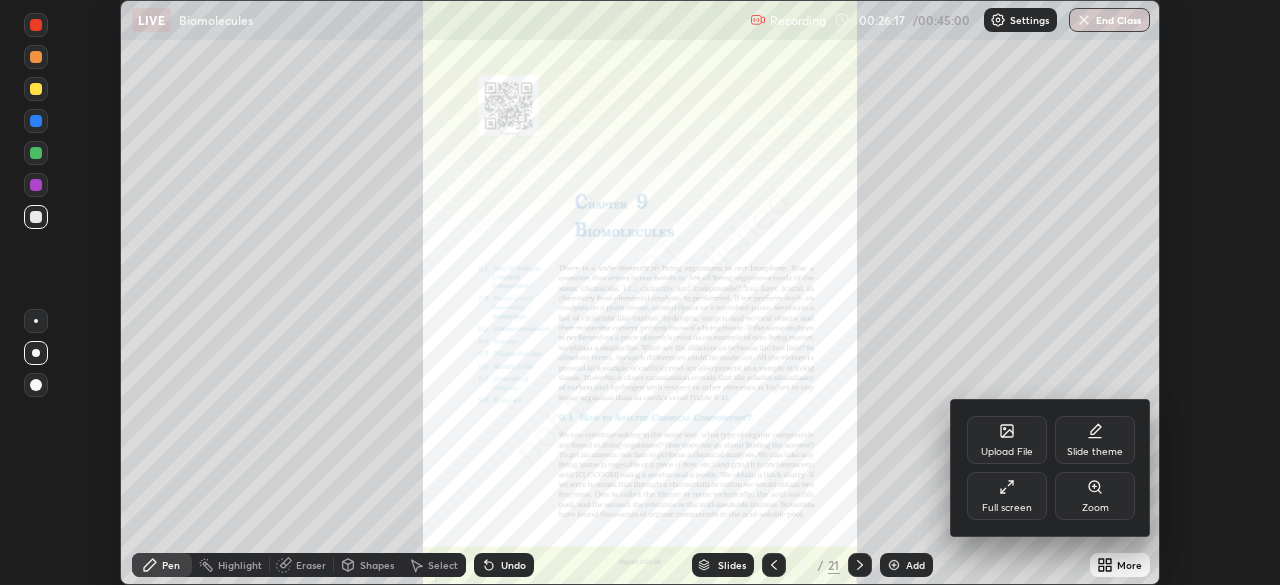 click on "Full screen" at bounding box center [1007, 496] 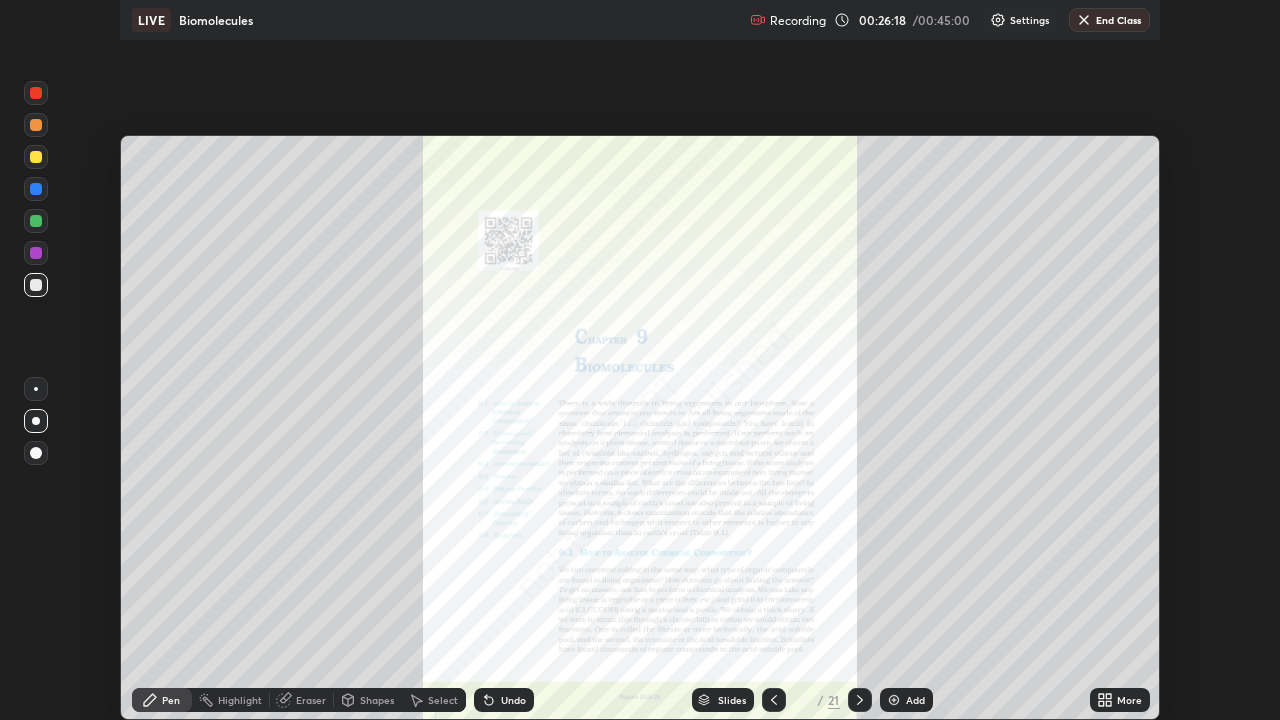 scroll, scrollTop: 99280, scrollLeft: 98720, axis: both 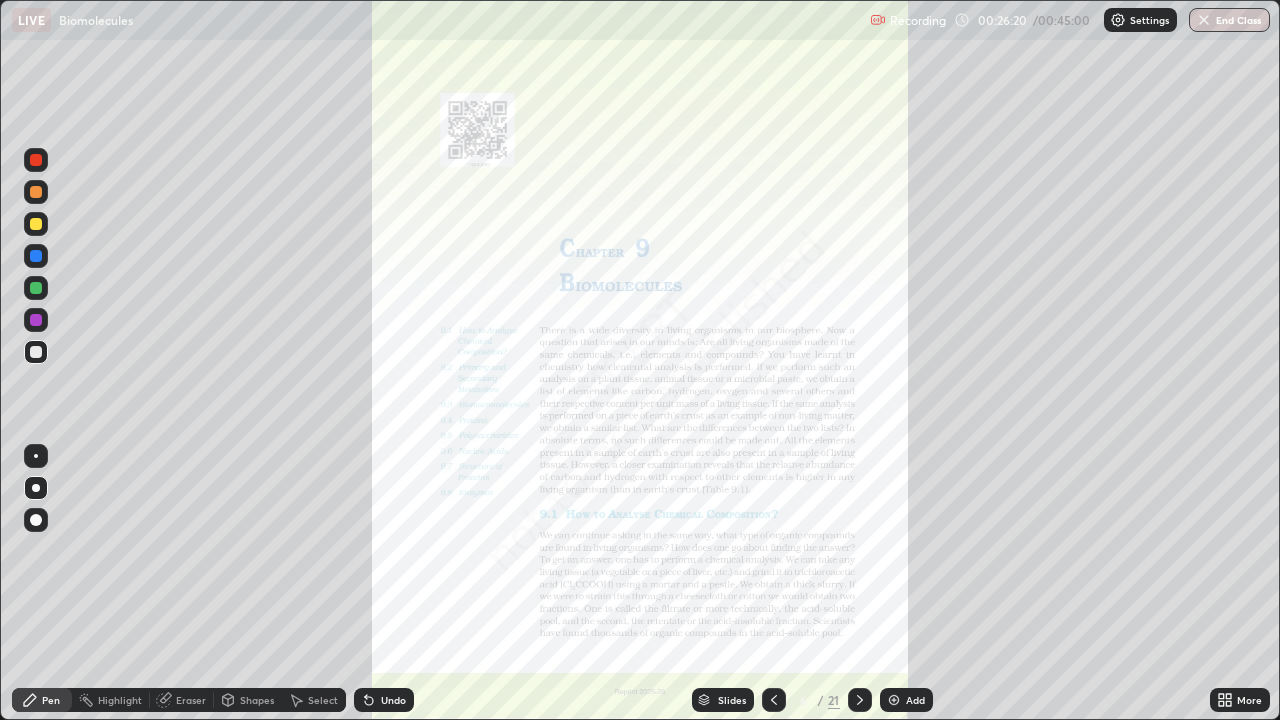 click 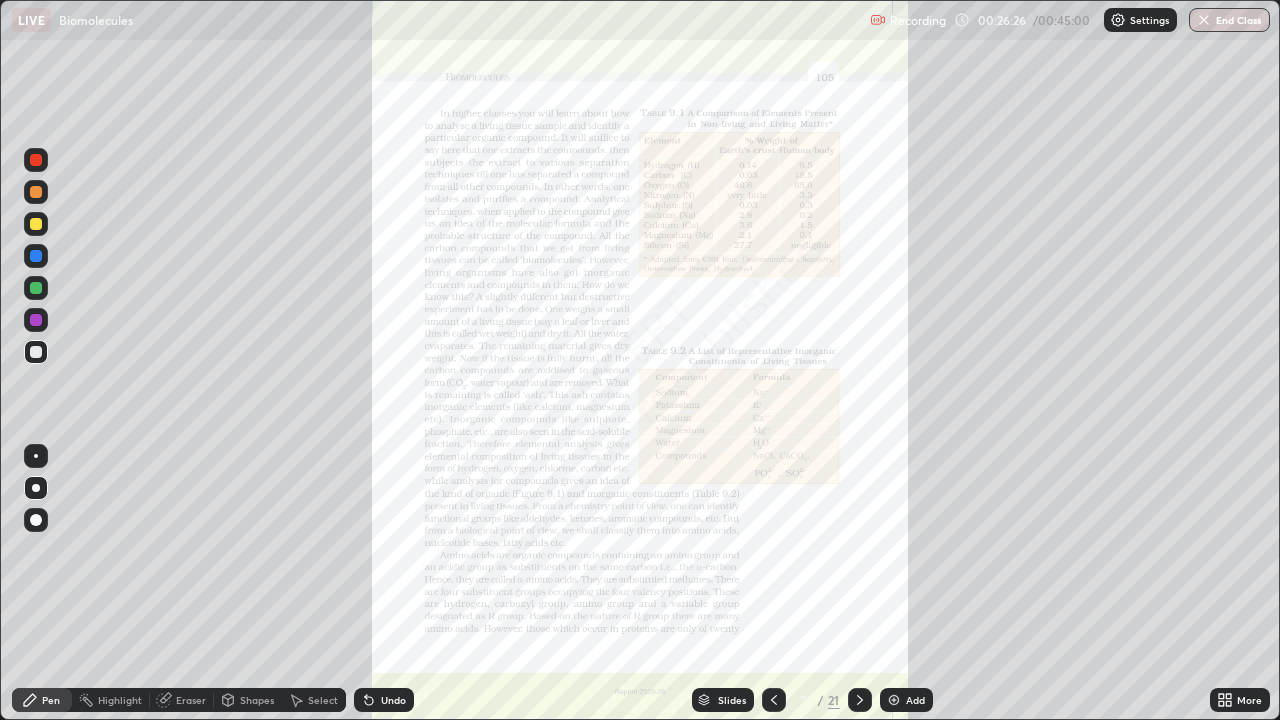 click on "More" at bounding box center (1240, 700) 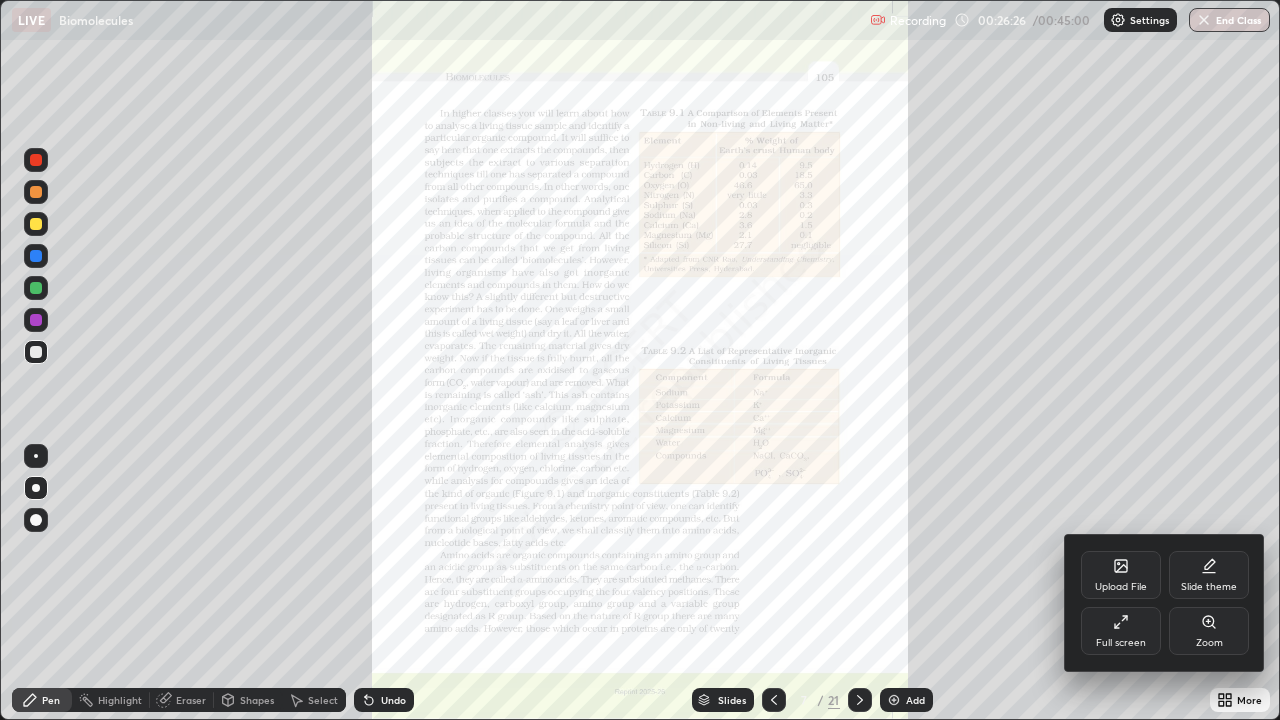 click on "Zoom" at bounding box center (1209, 643) 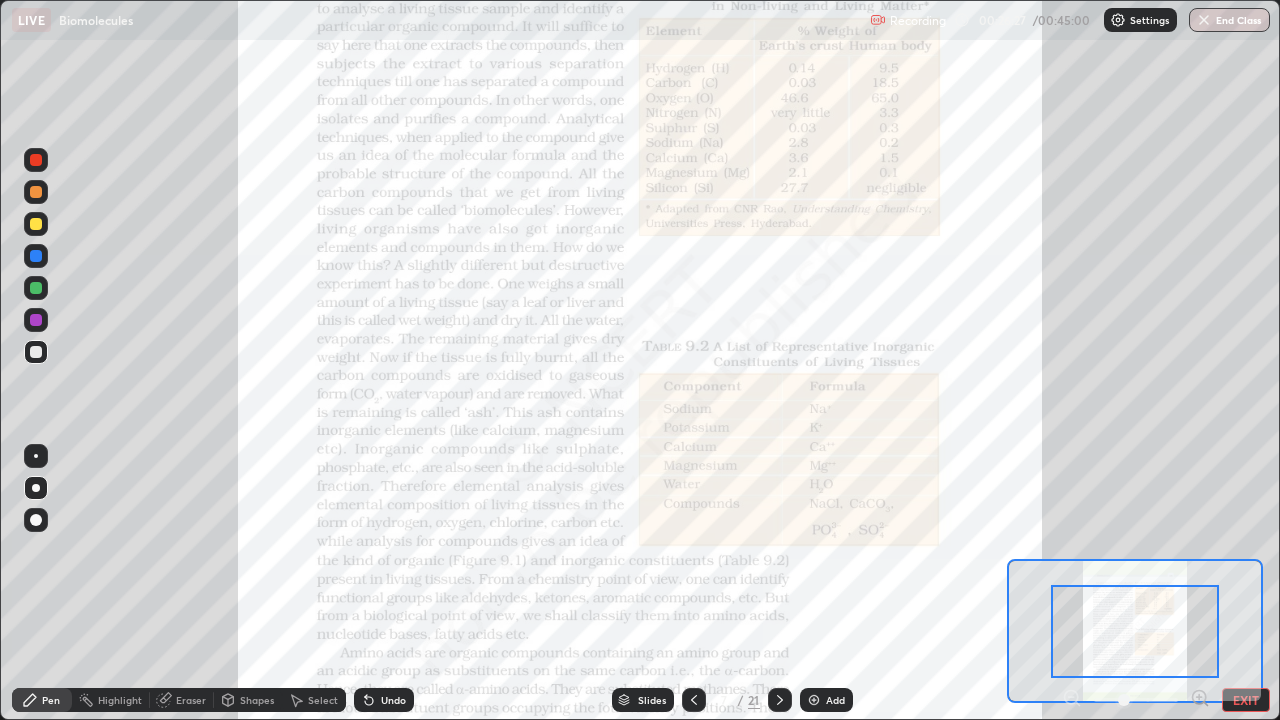 click 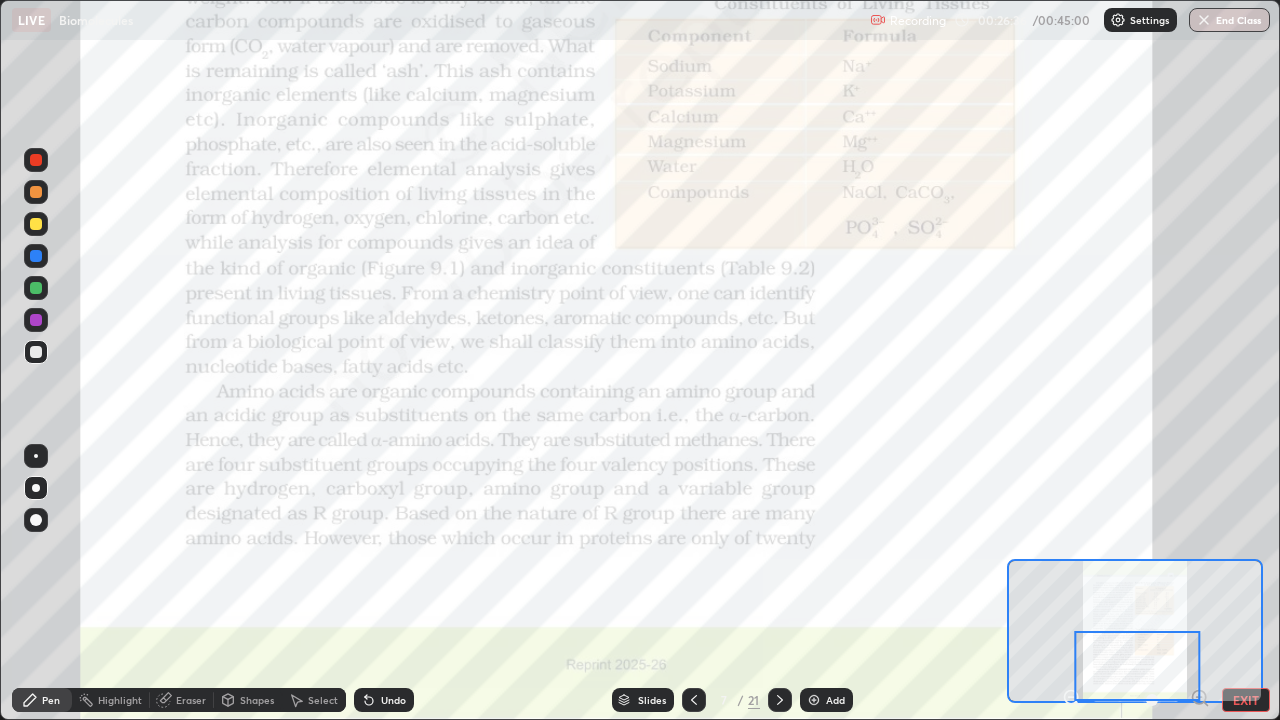 click at bounding box center (36, 192) 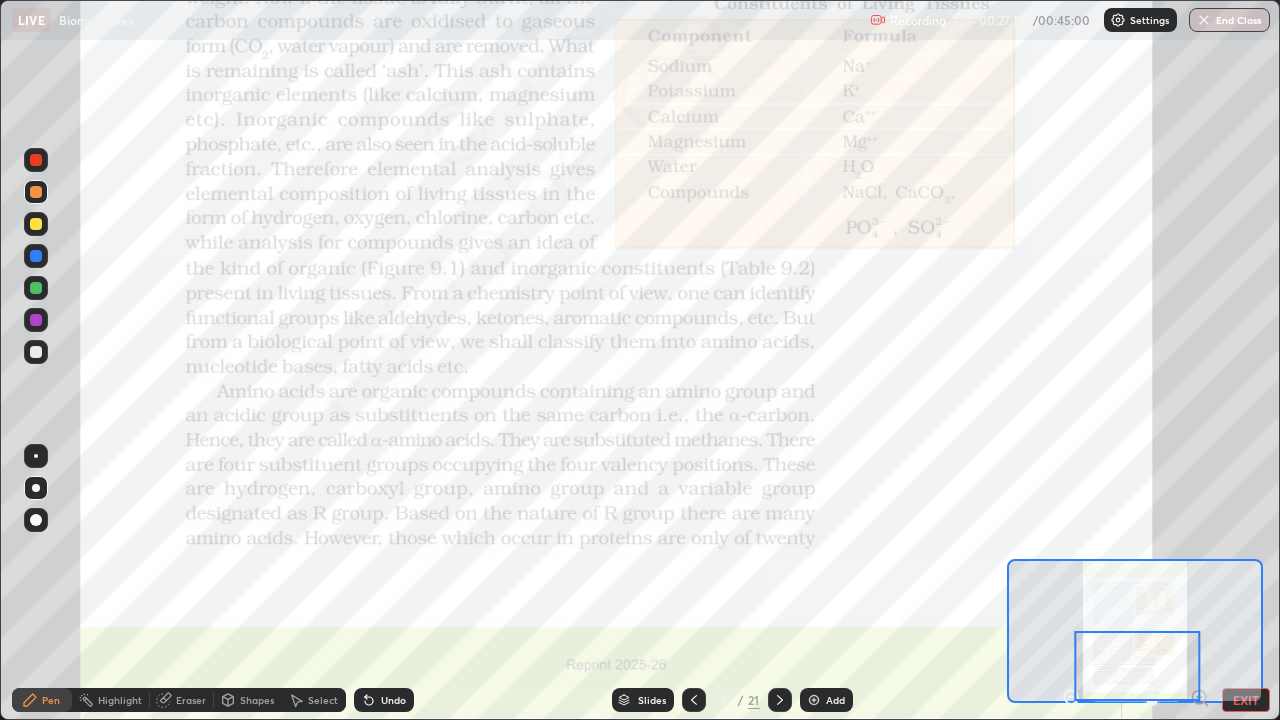 click 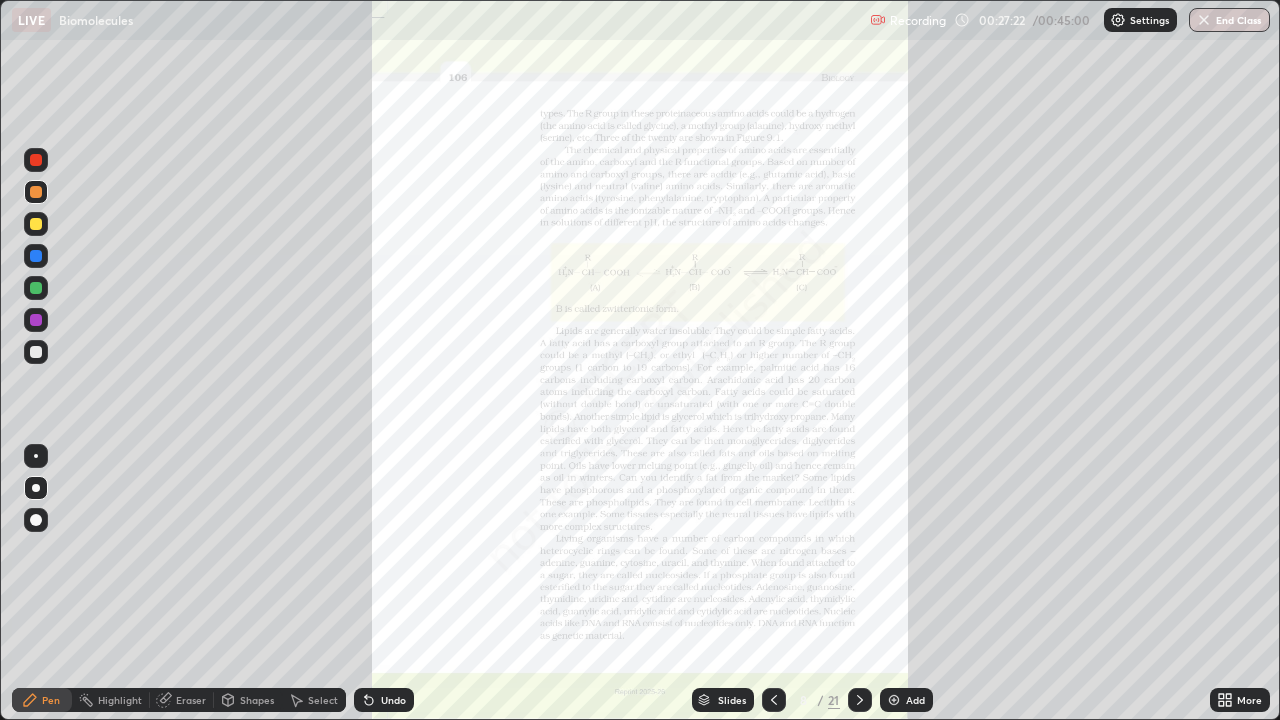 click on "More" at bounding box center (1249, 700) 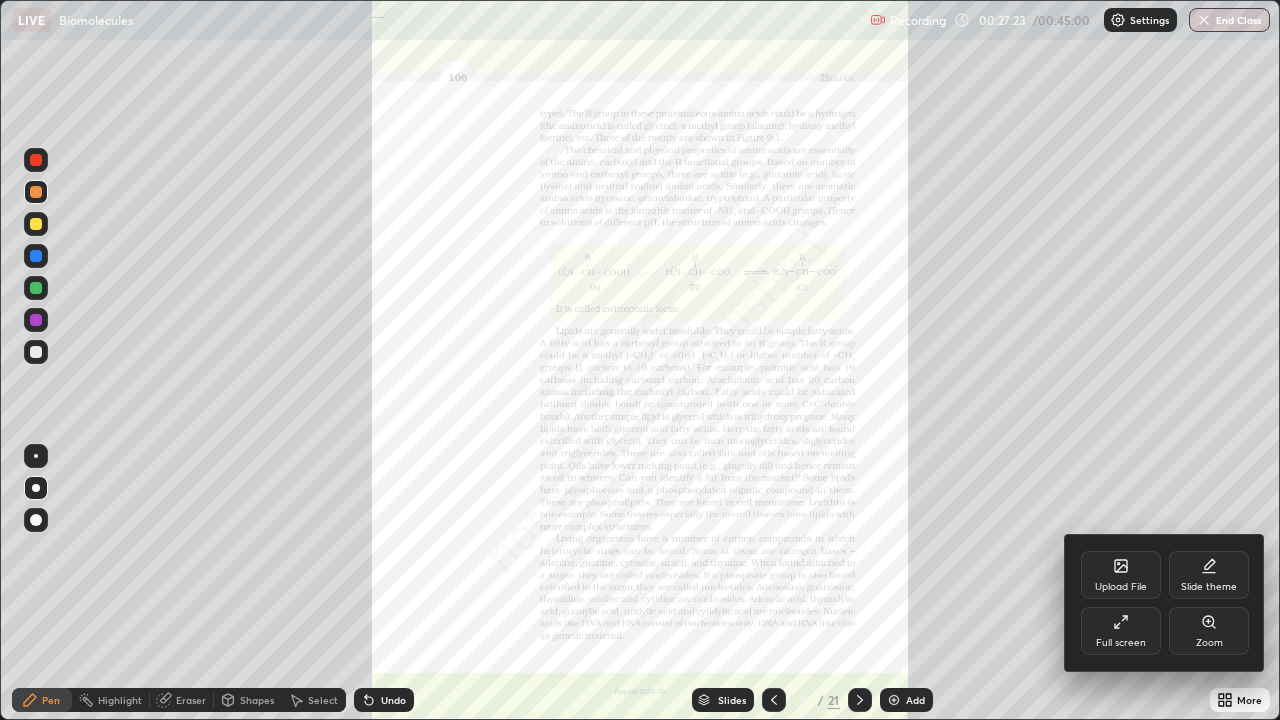 click on "Zoom" at bounding box center (1209, 643) 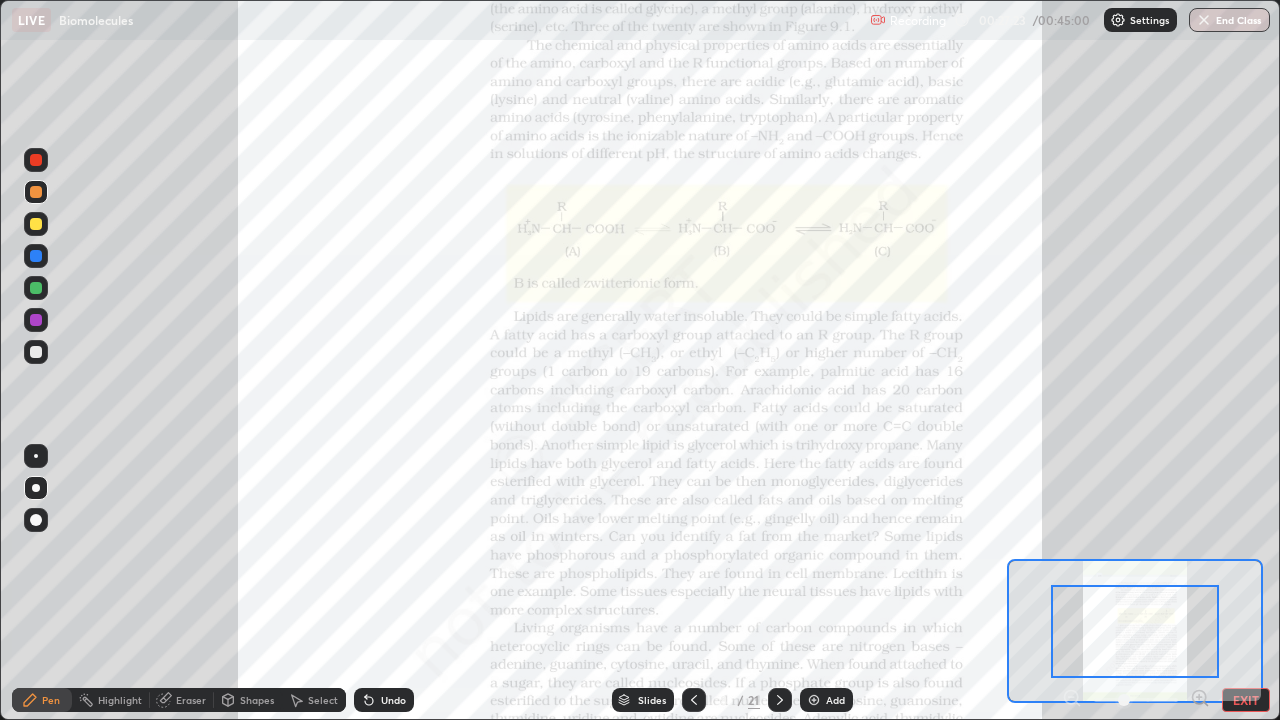 click 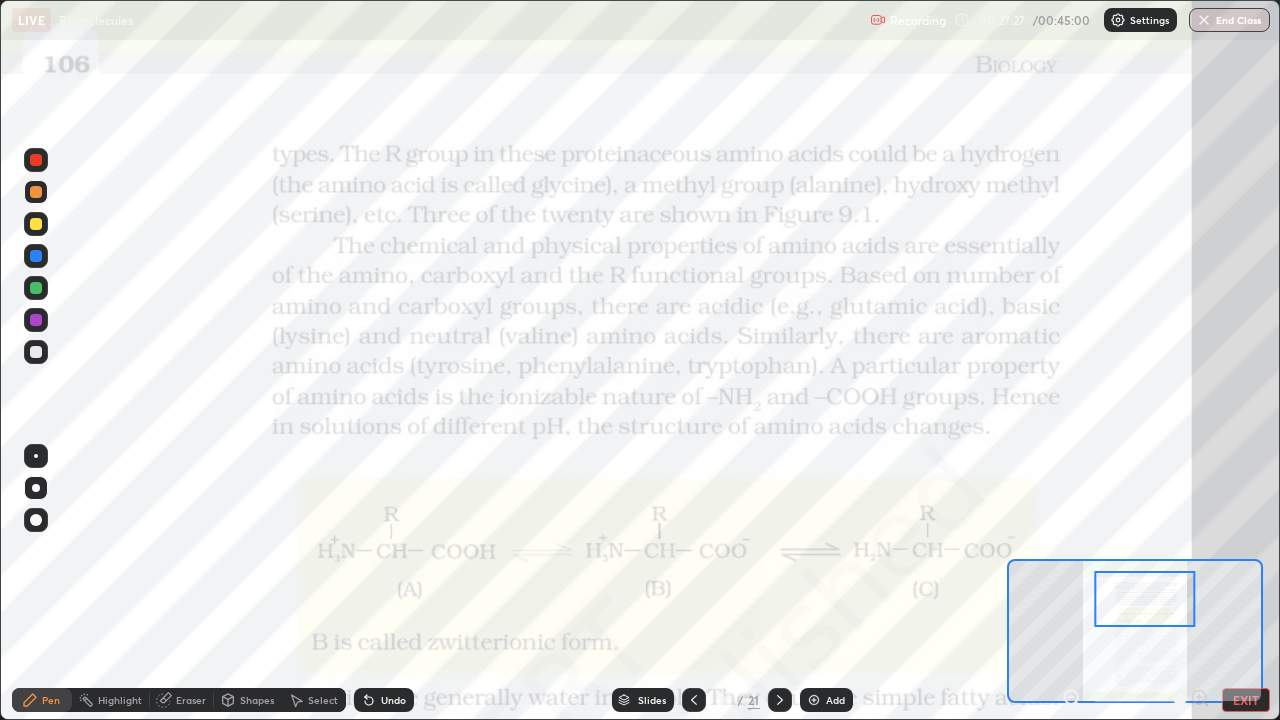 click 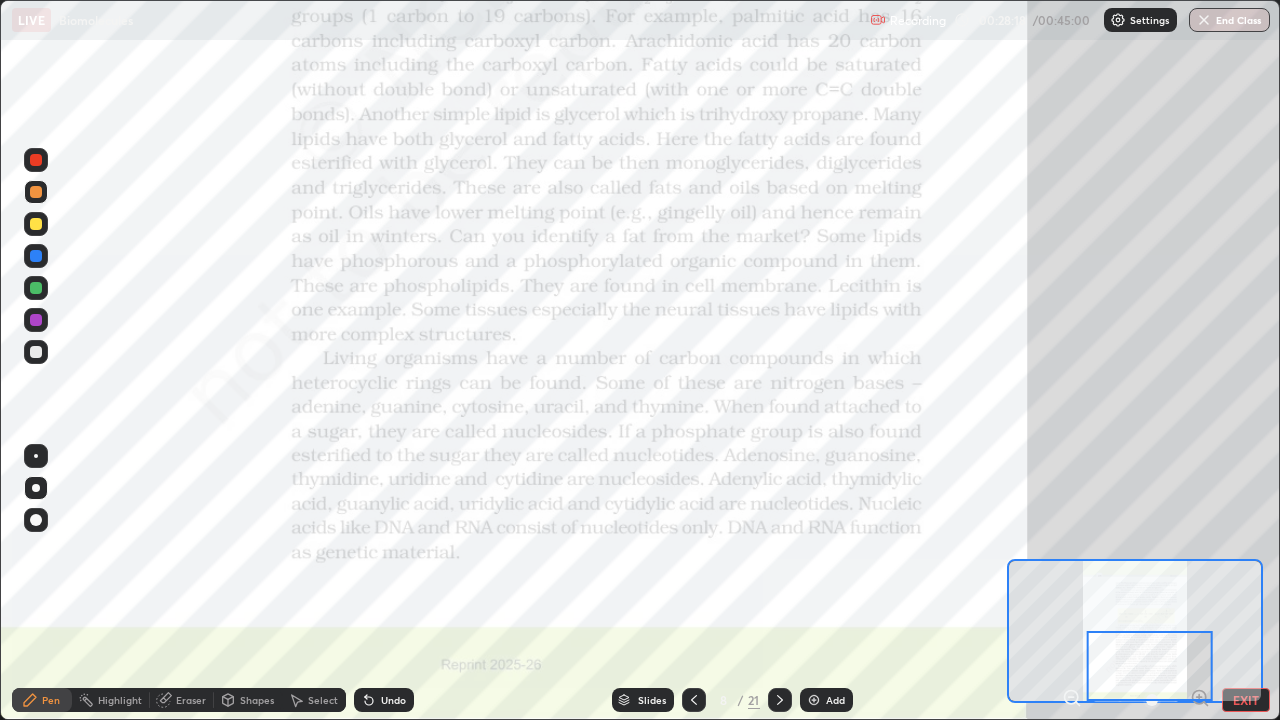 click at bounding box center (780, 700) 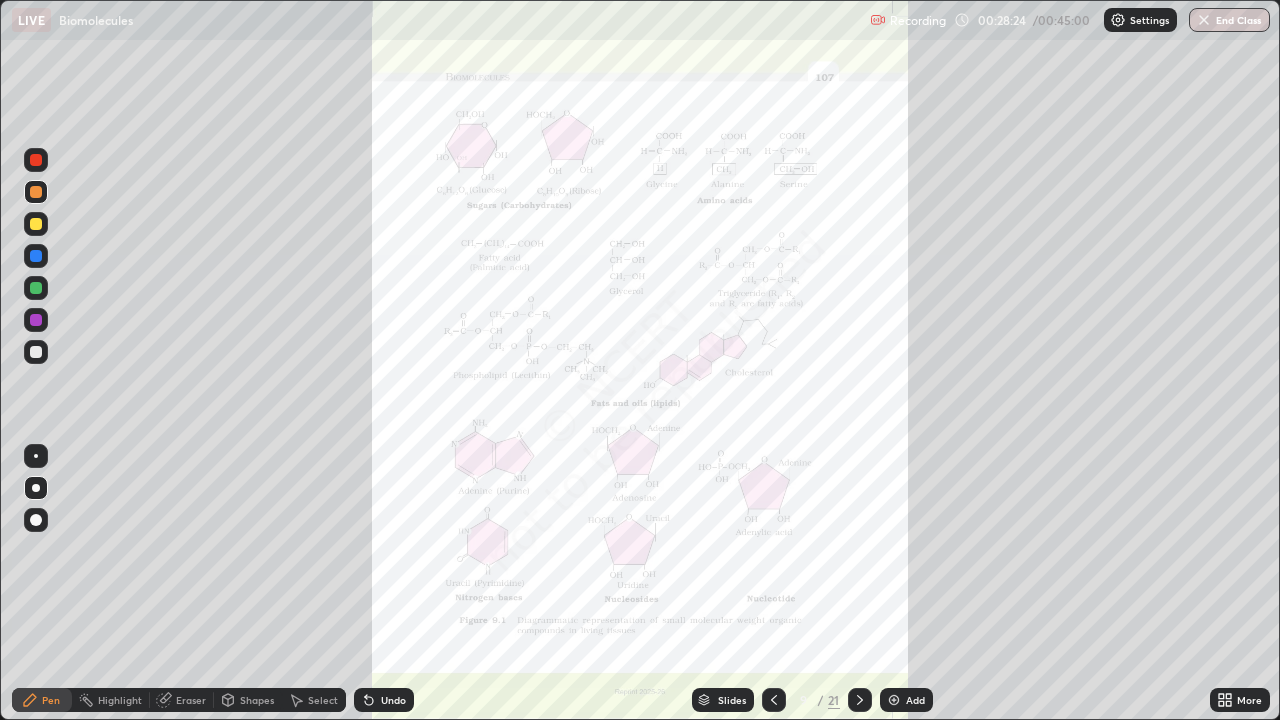 click 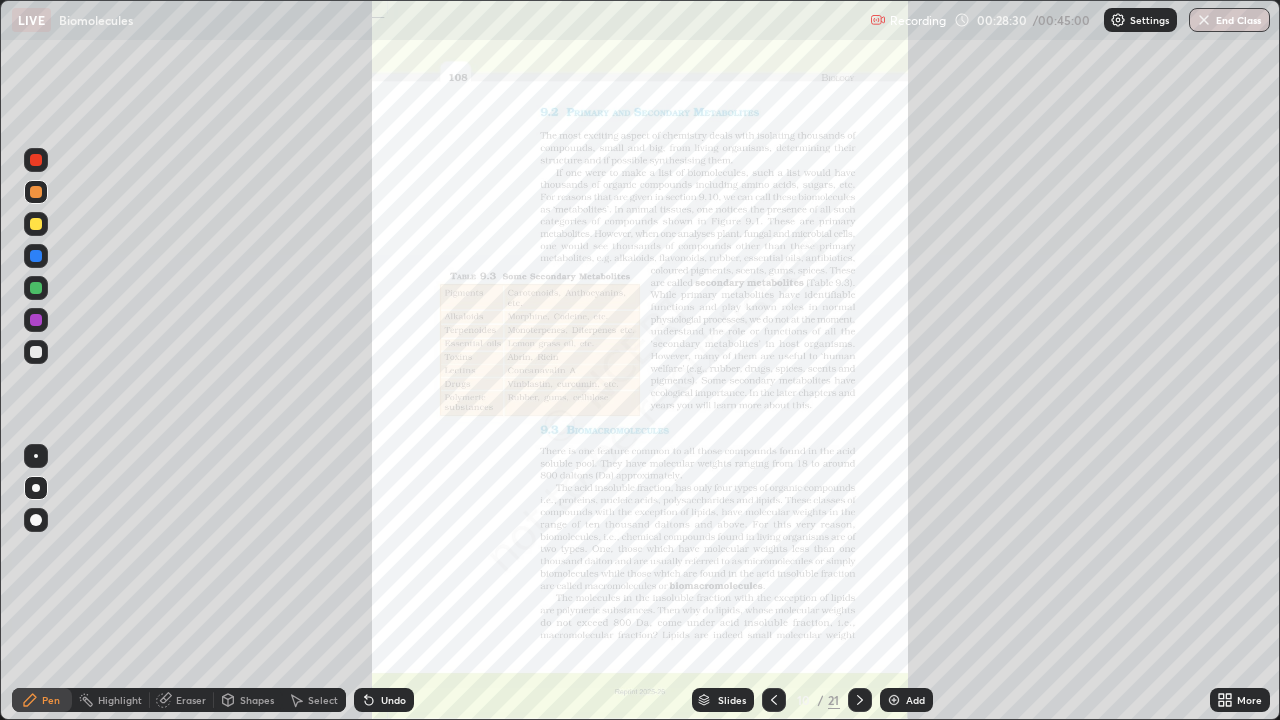 click 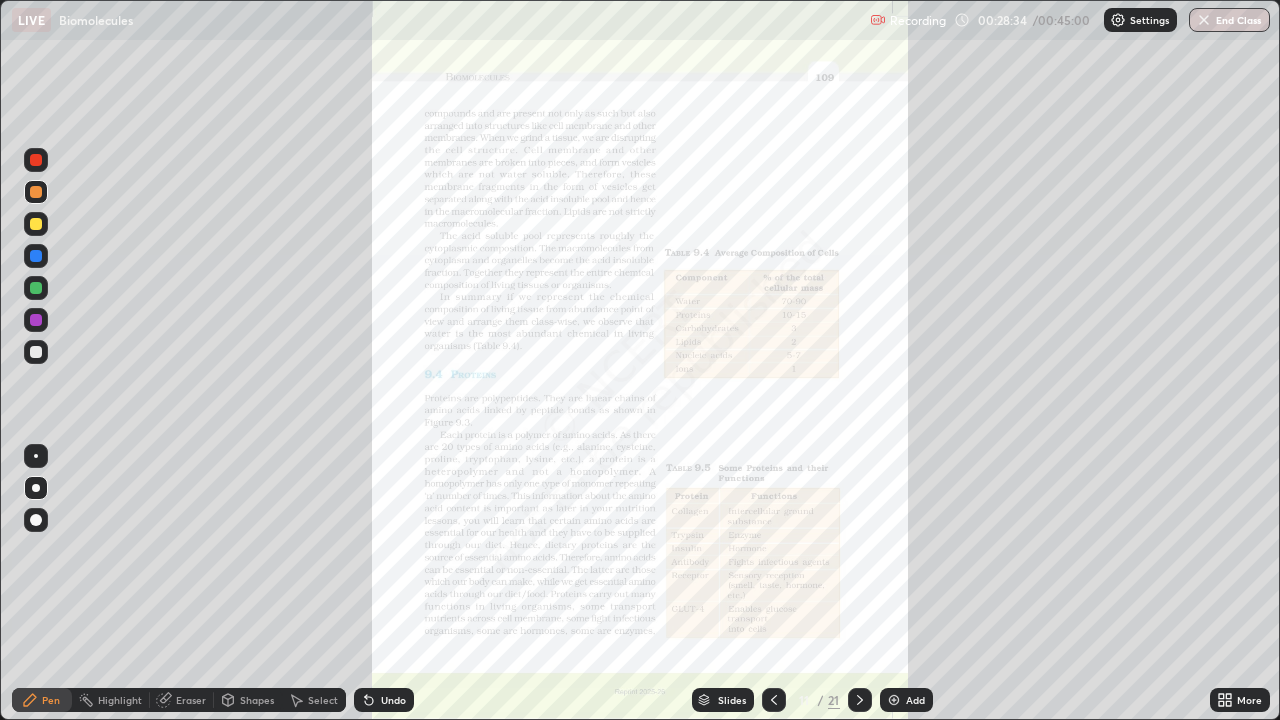 click on "More" at bounding box center (1240, 700) 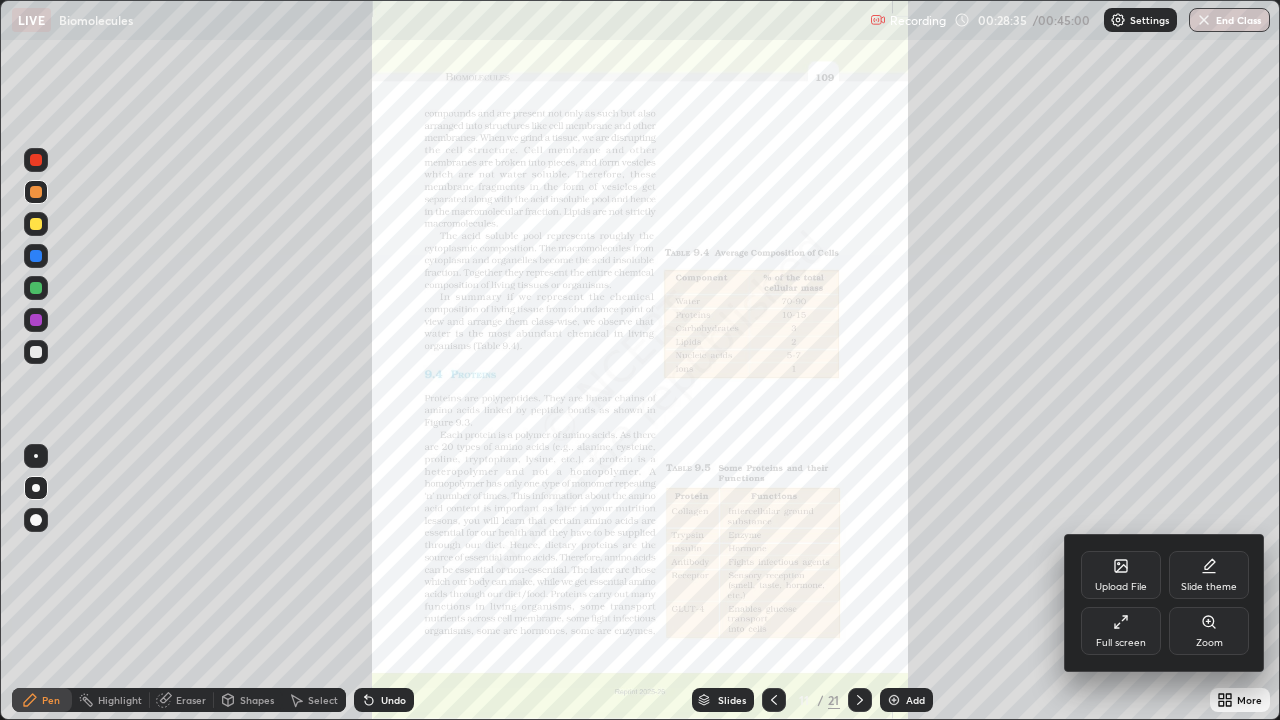 click on "Zoom" at bounding box center [1209, 643] 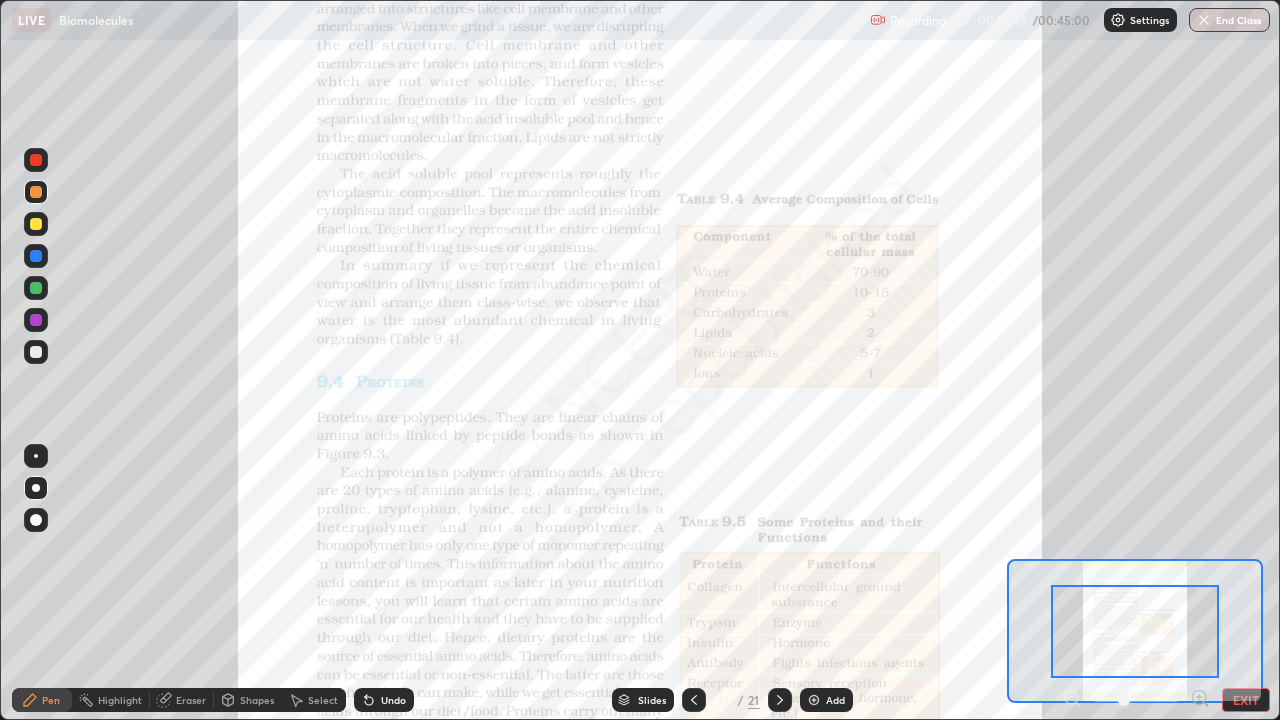 click 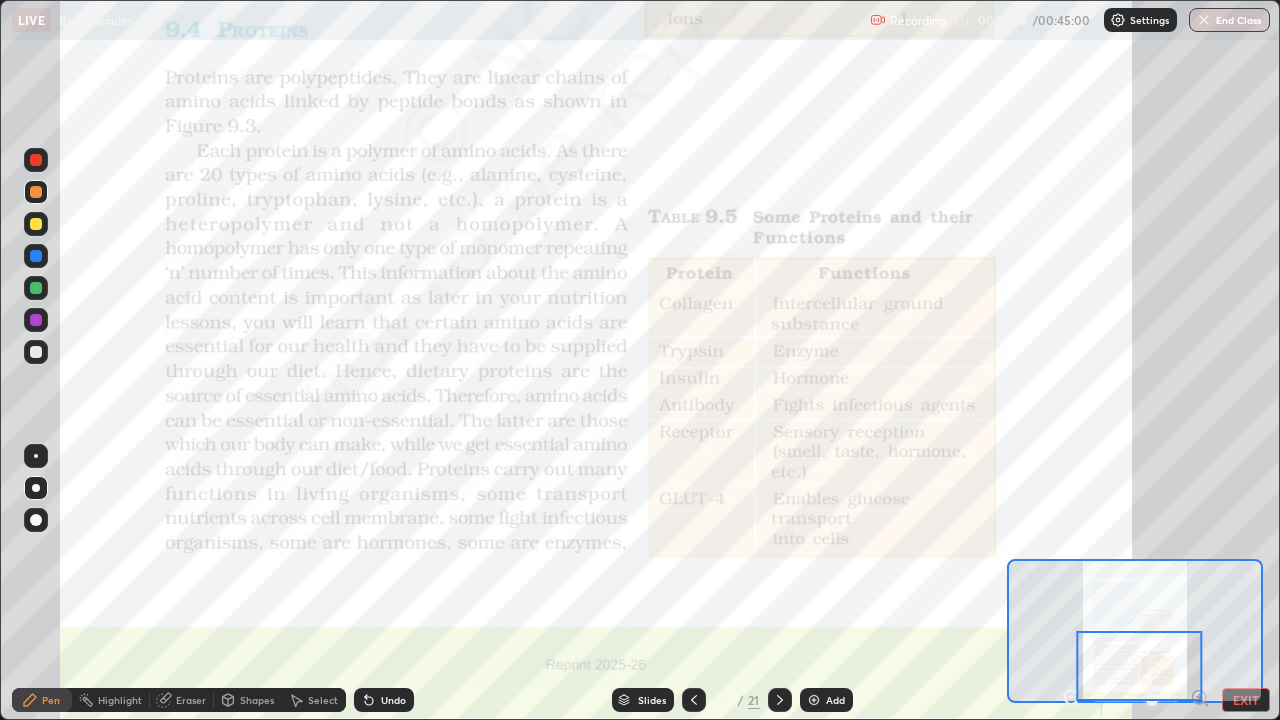 click at bounding box center [36, 288] 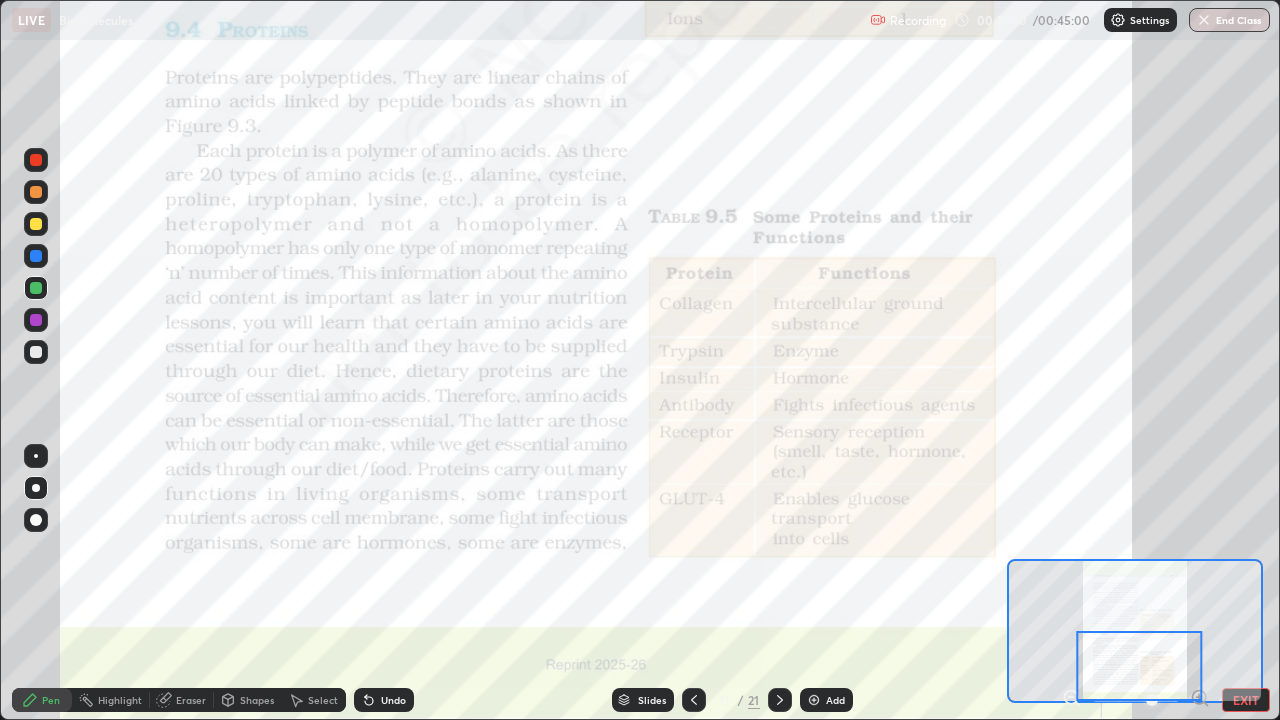 click 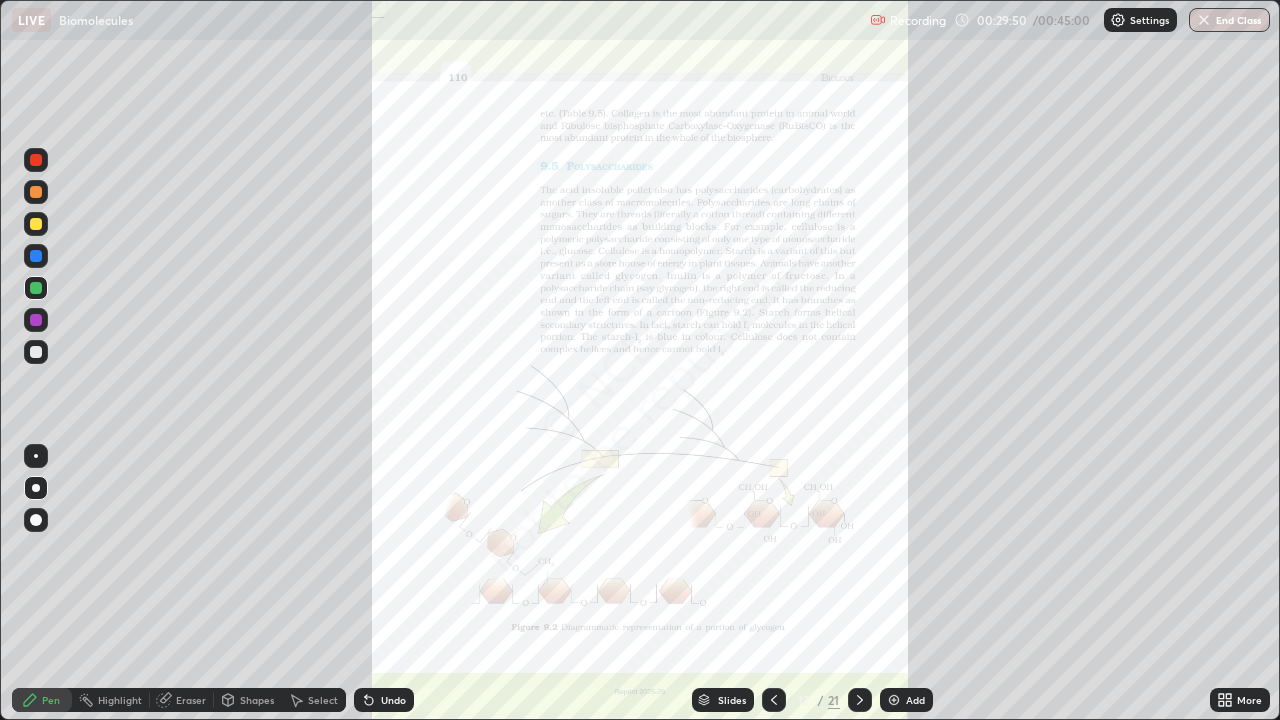 click 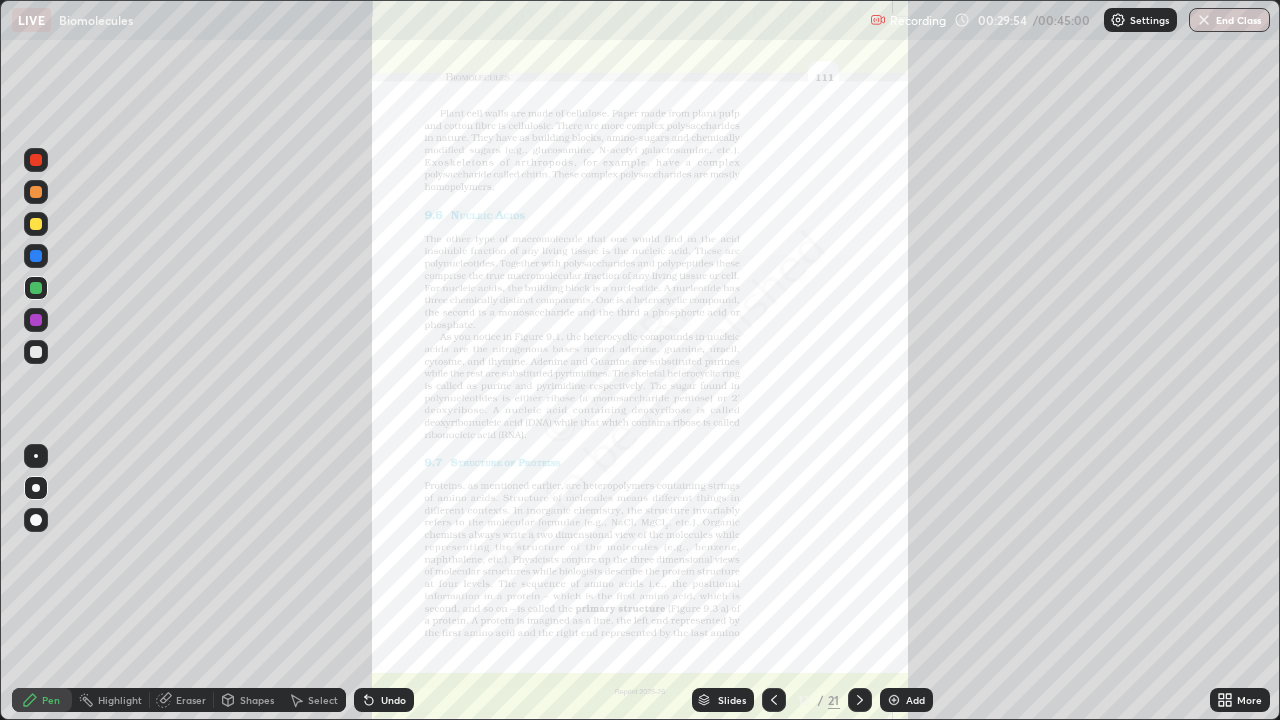 click on "More" at bounding box center (1240, 700) 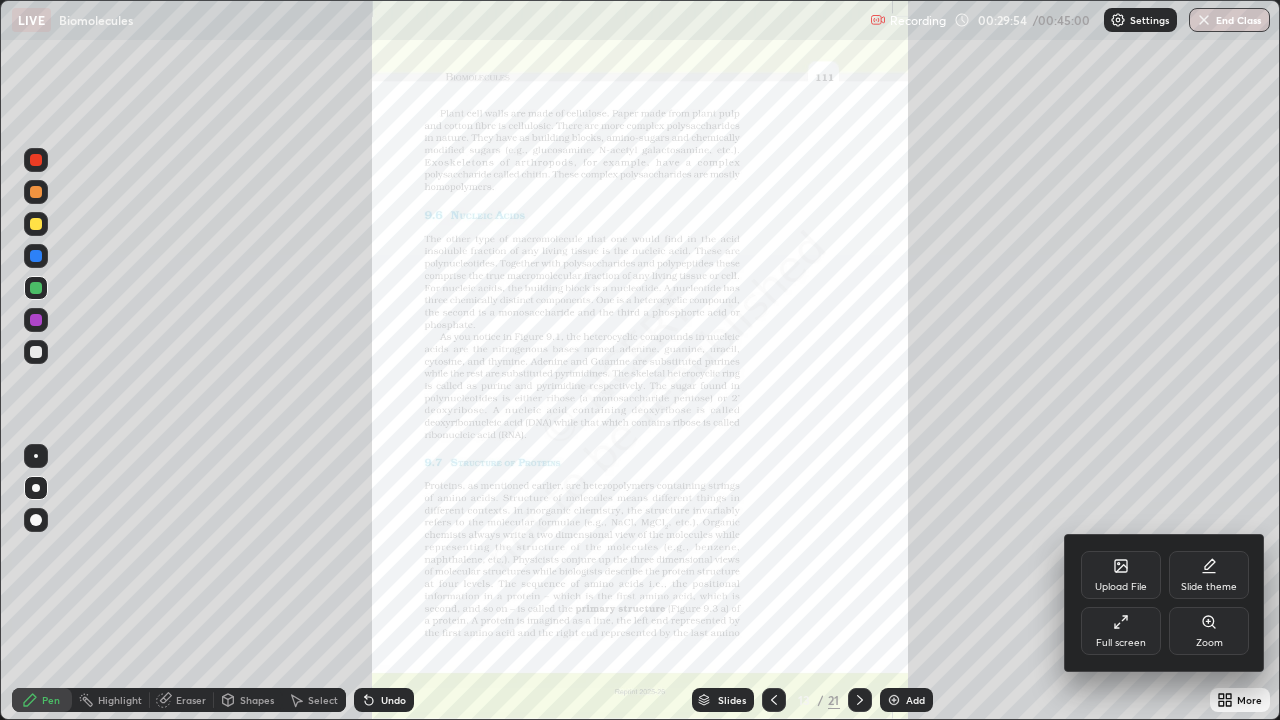 click on "Zoom" at bounding box center (1209, 643) 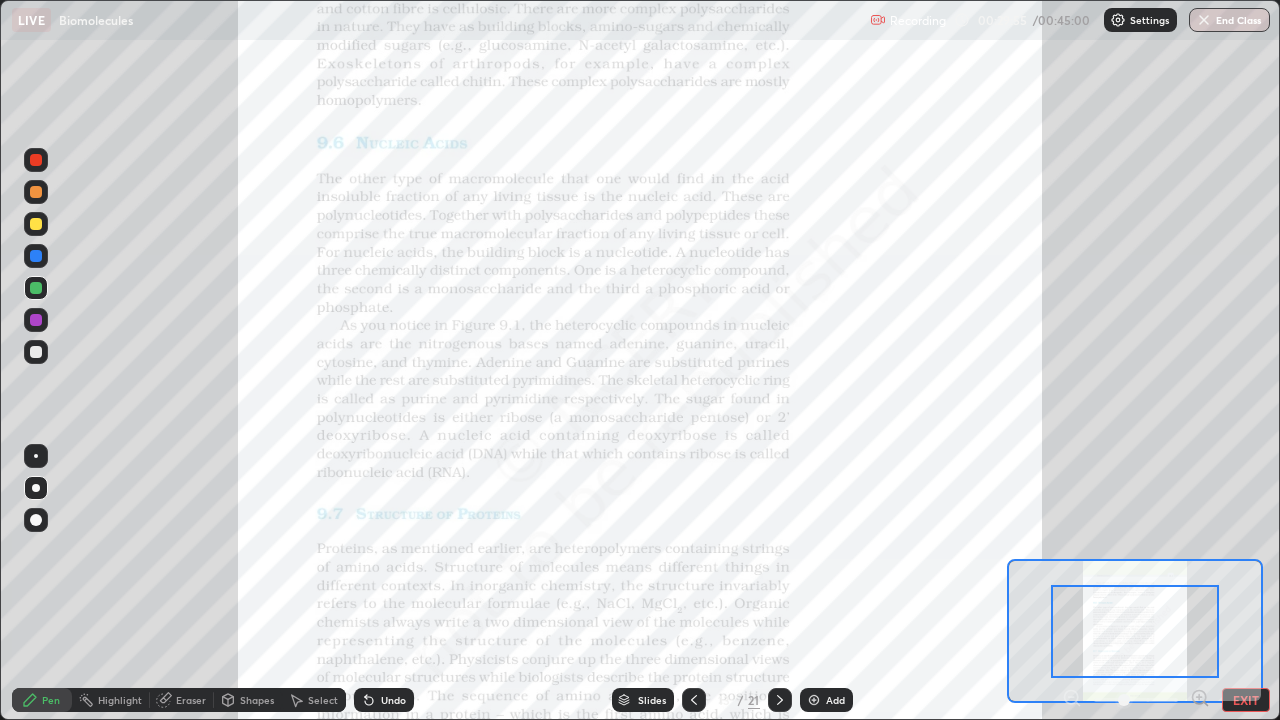 click 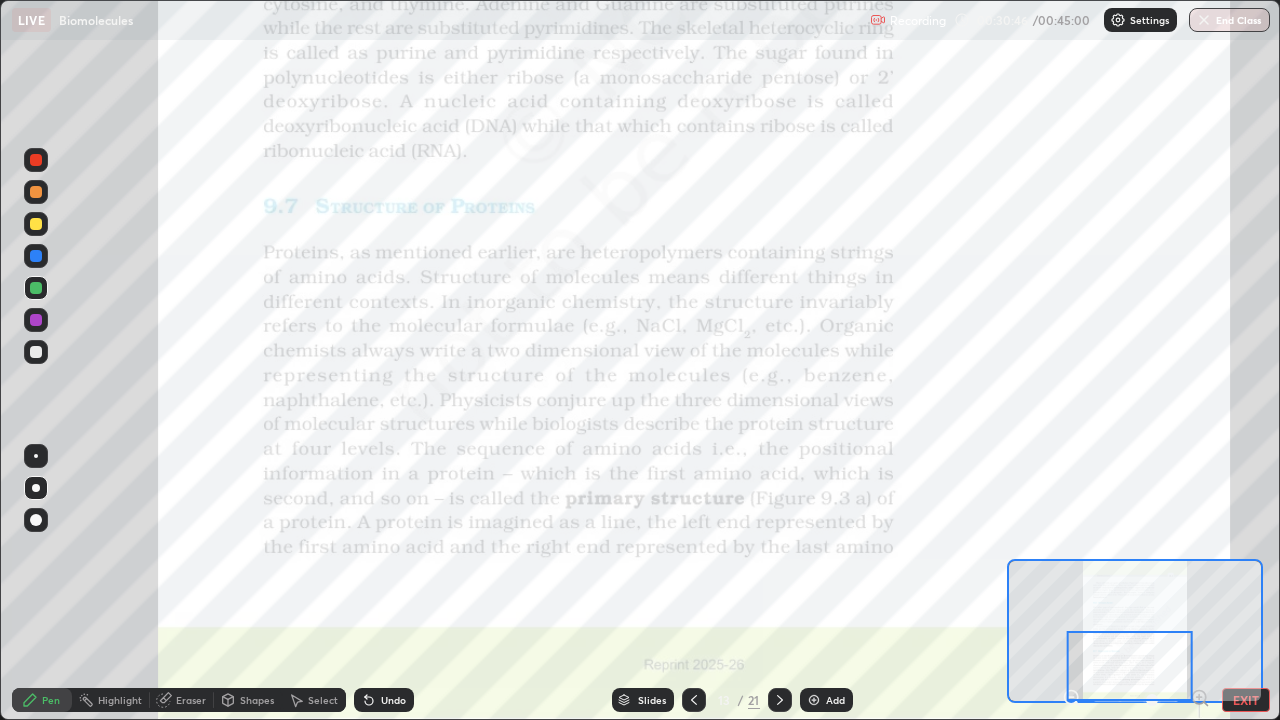 click 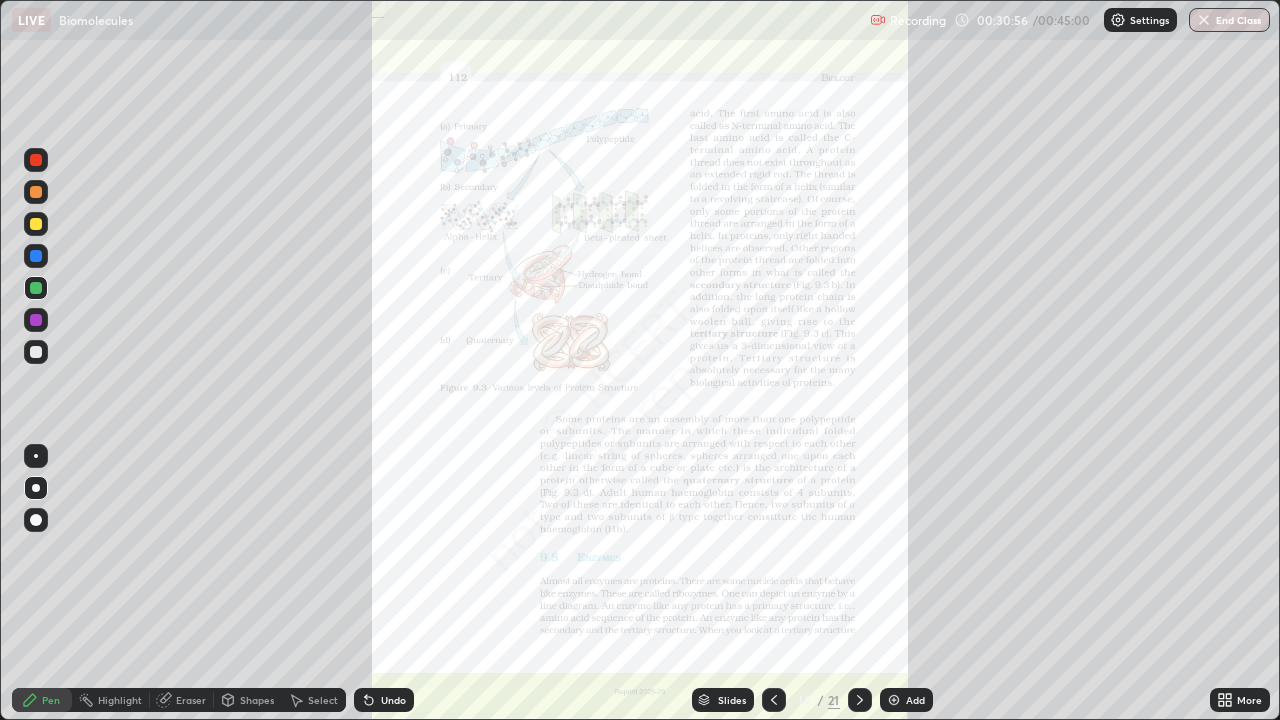 click 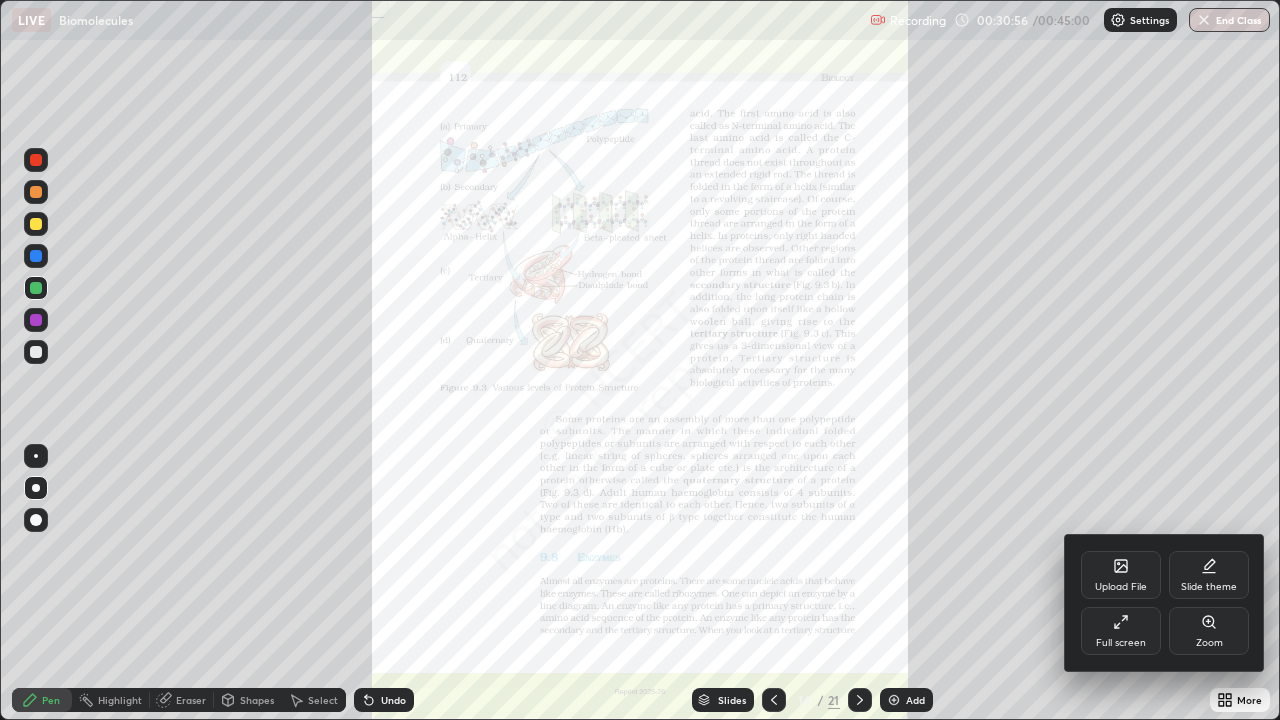 click on "Zoom" at bounding box center [1209, 643] 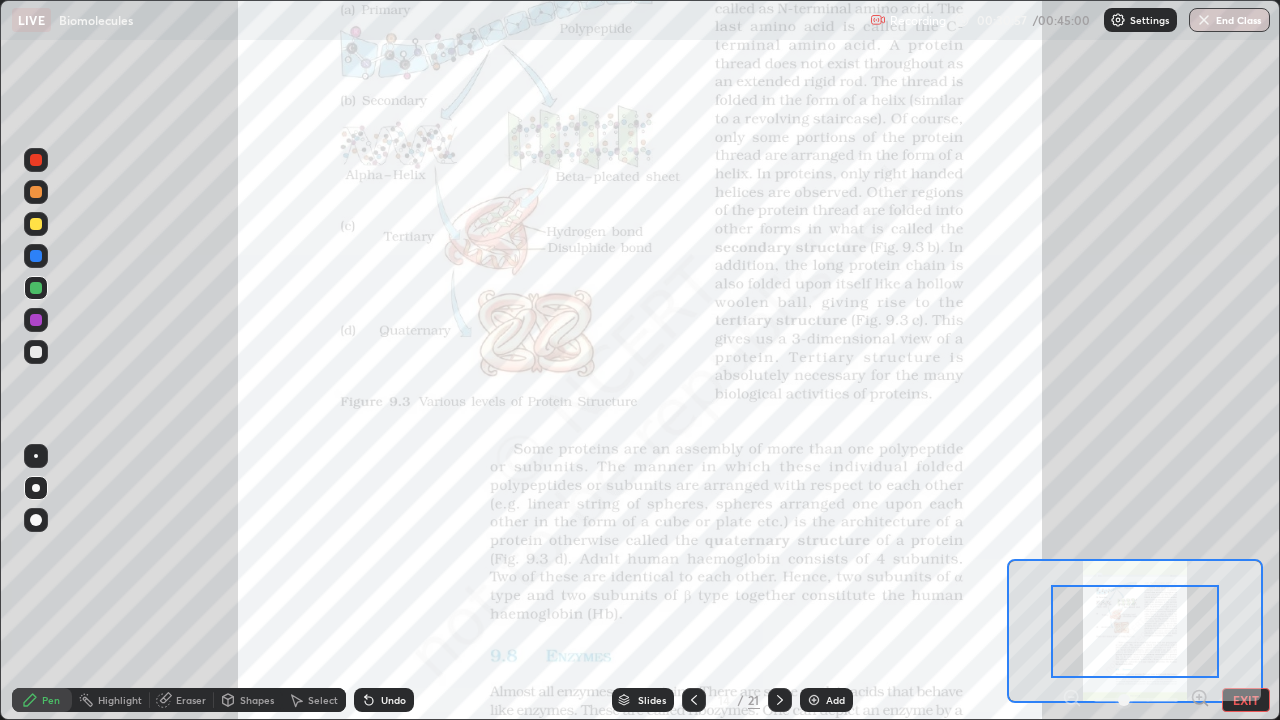 click 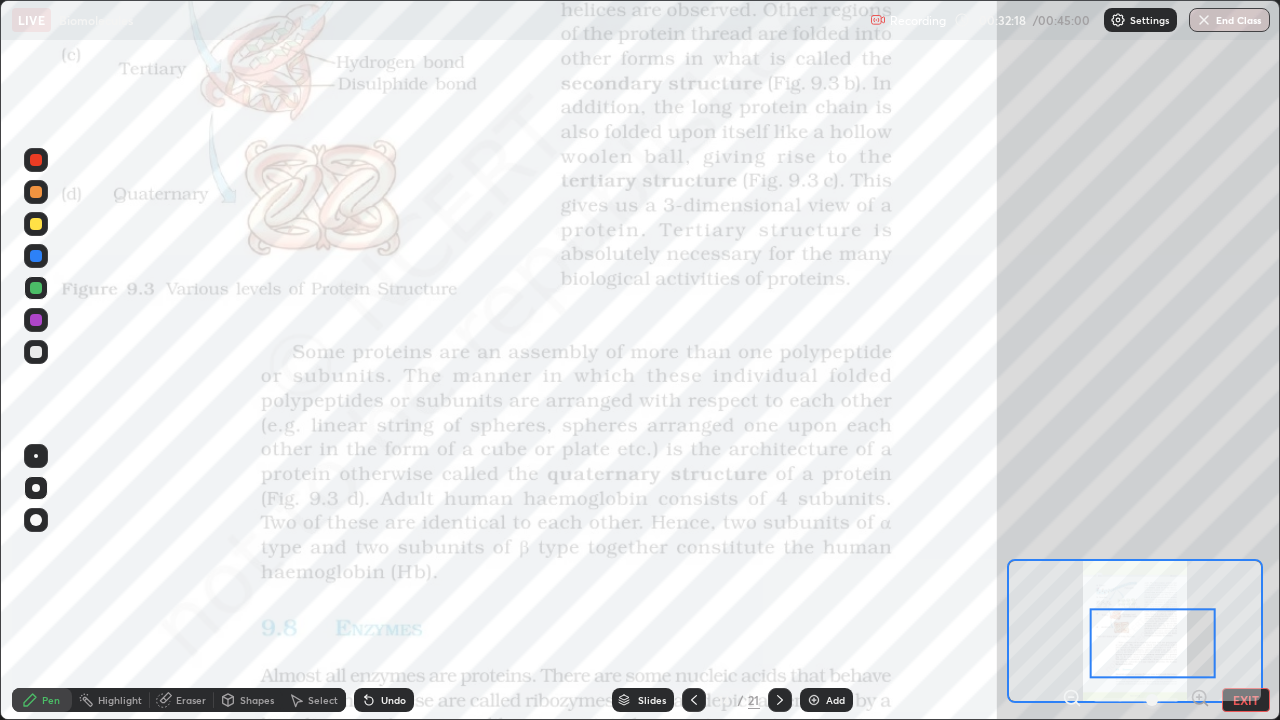 click on "EXIT" at bounding box center [1246, 700] 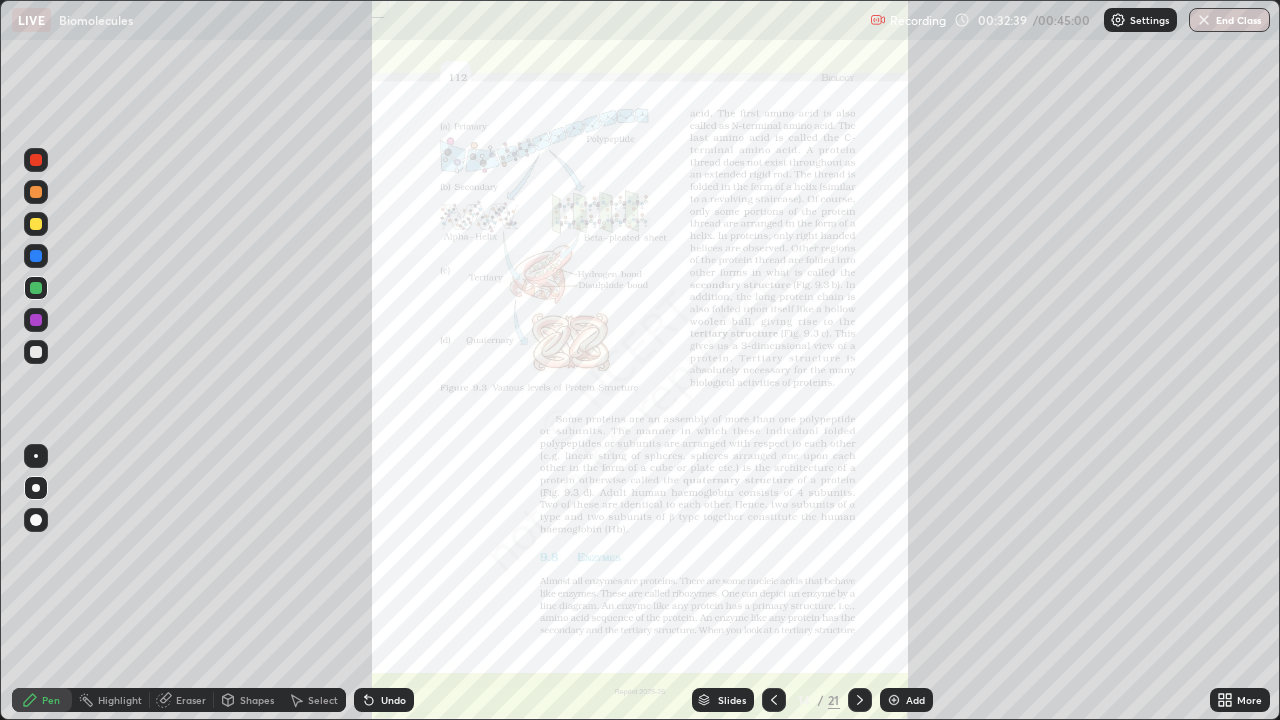 click on "End Class" at bounding box center (1229, 20) 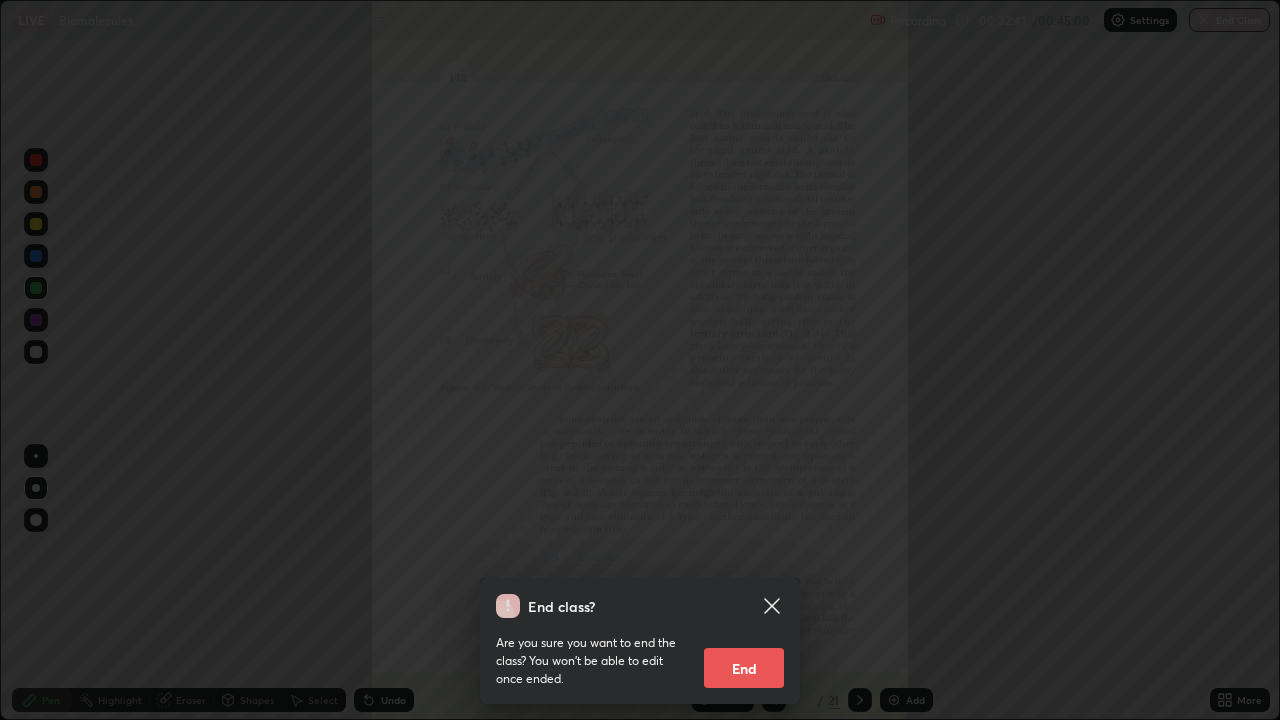 click on "End" at bounding box center (744, 668) 